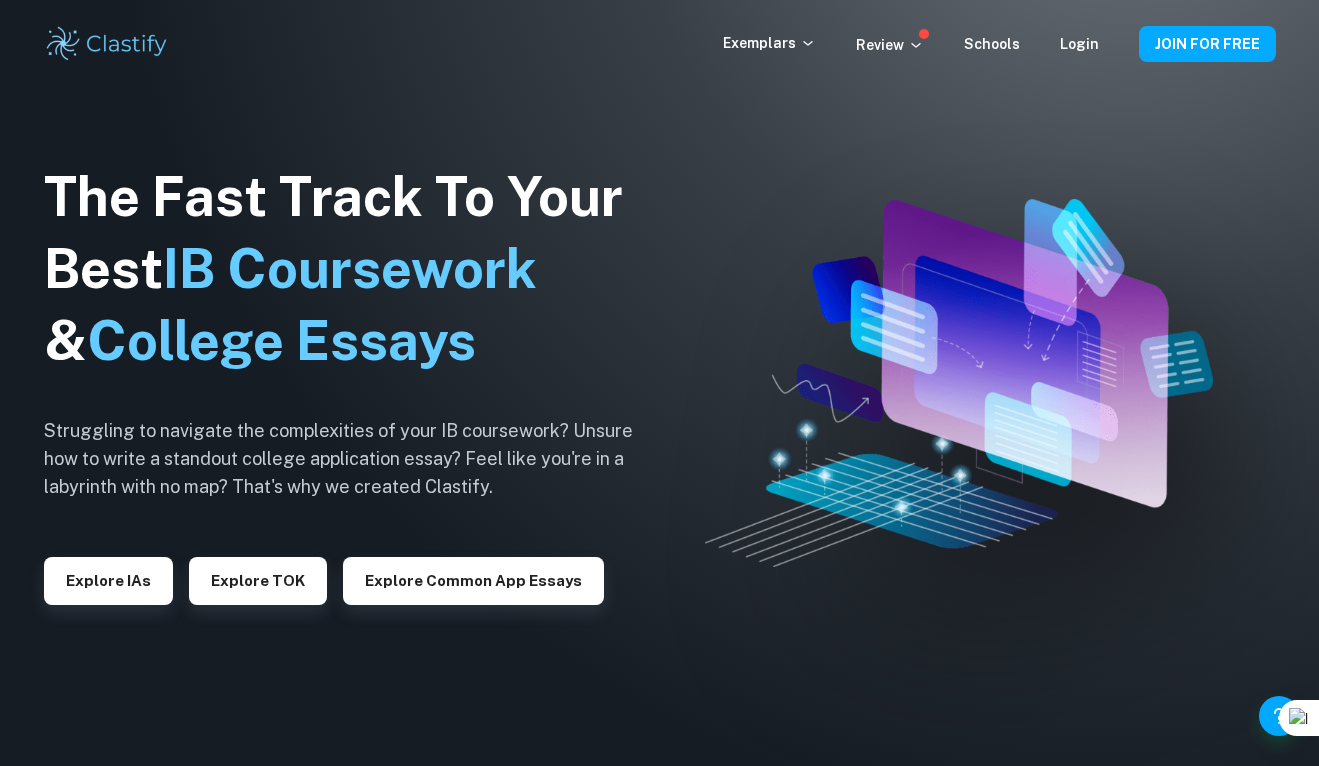 scroll, scrollTop: 0, scrollLeft: 0, axis: both 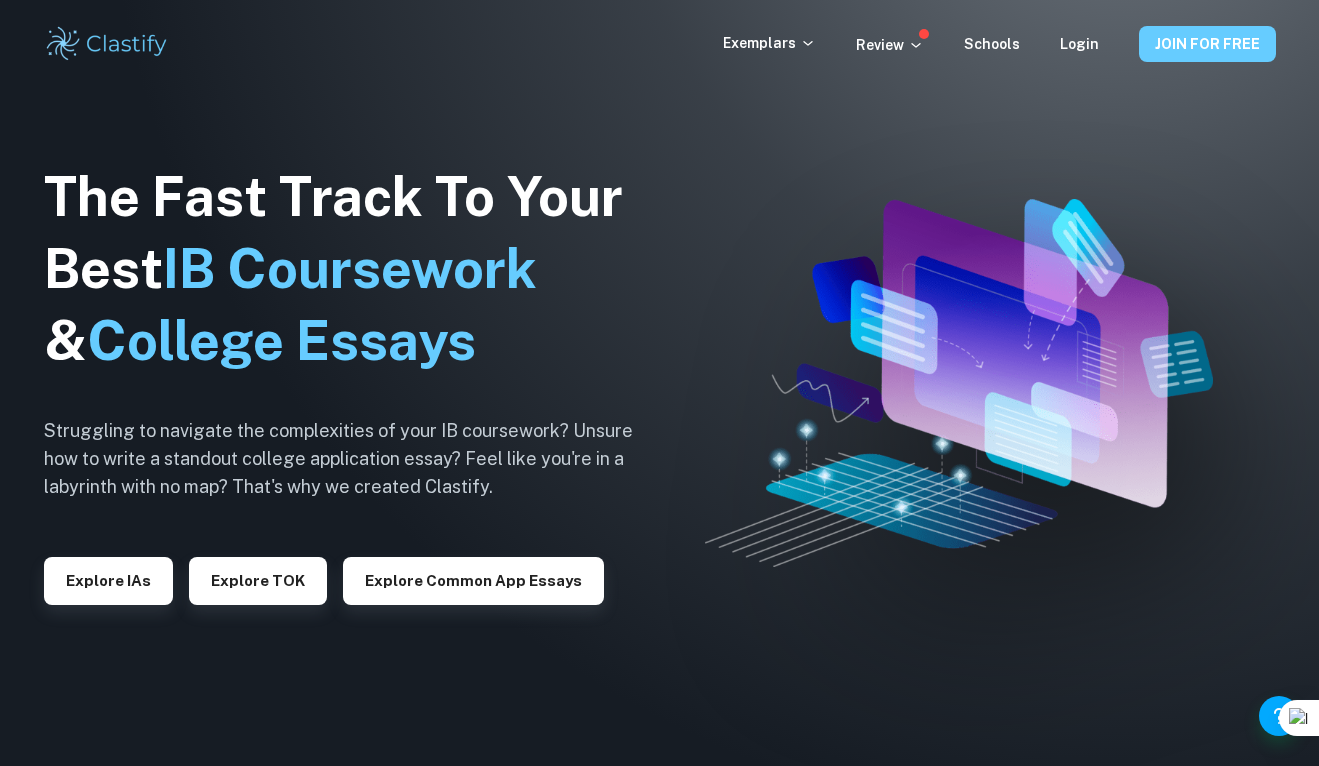 click on "JOIN FOR FREE" at bounding box center [1207, 44] 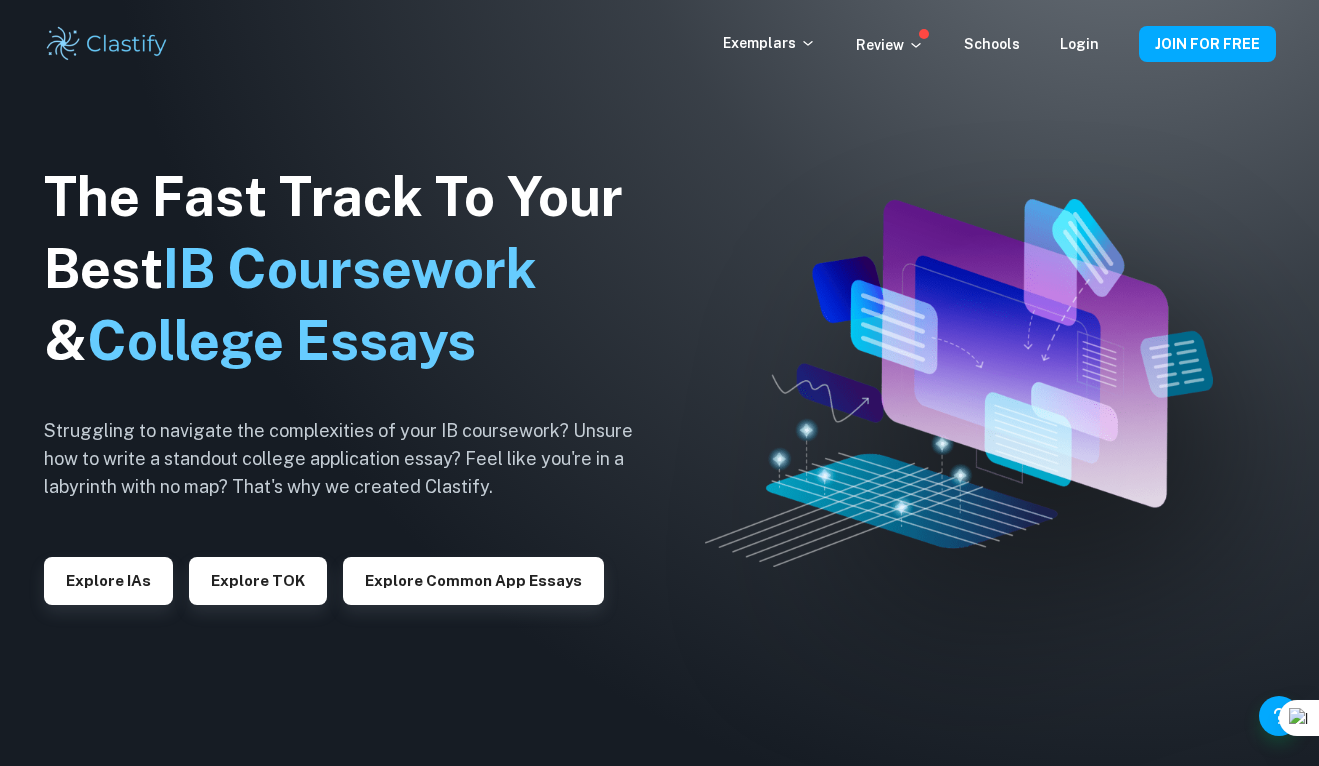 scroll, scrollTop: 0, scrollLeft: 0, axis: both 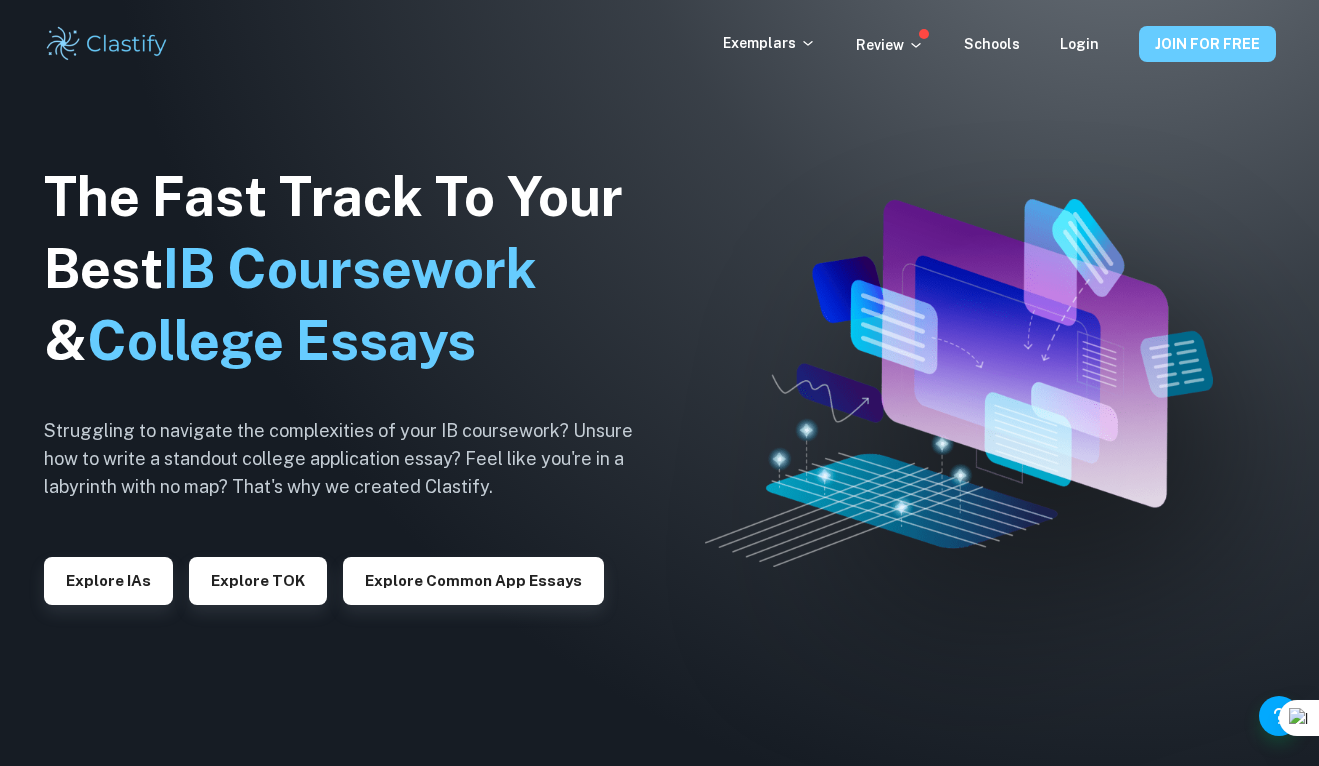 click on "JOIN FOR FREE" at bounding box center [1207, 44] 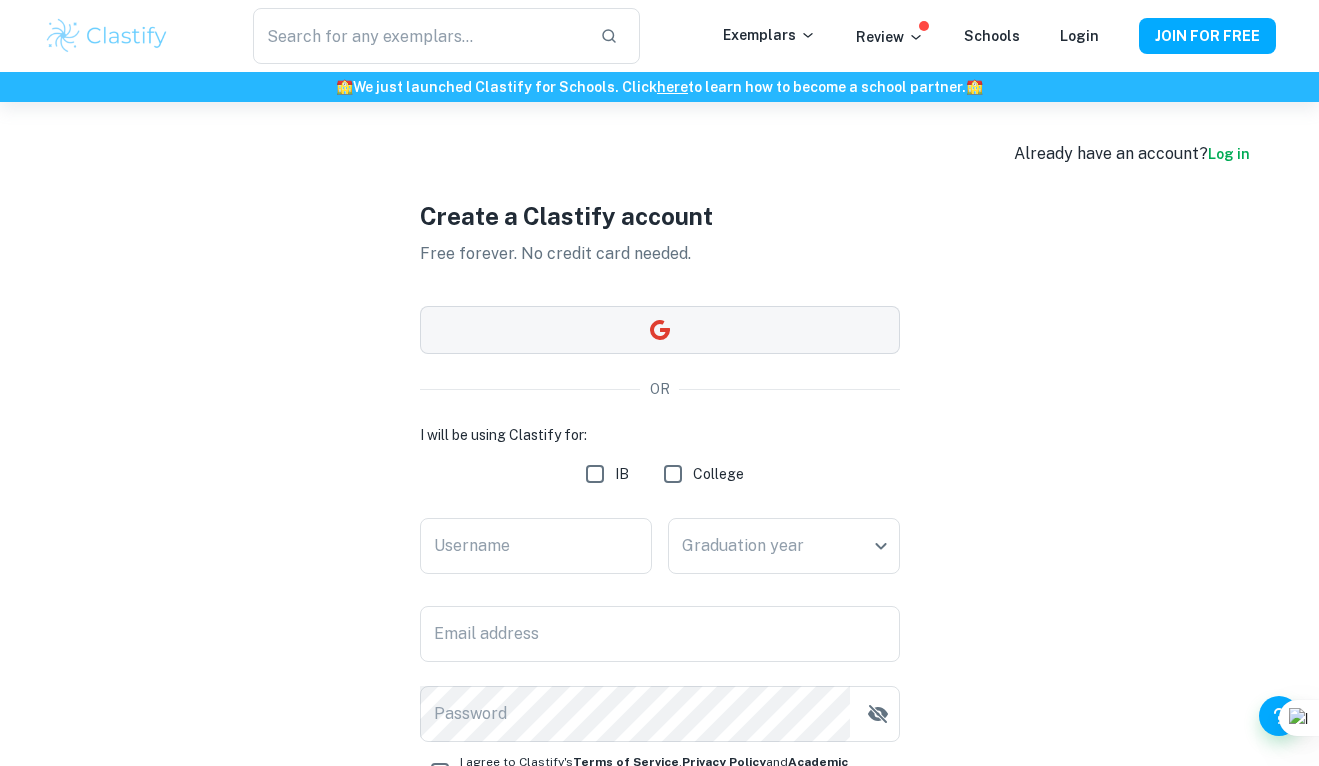 click at bounding box center (660, 330) 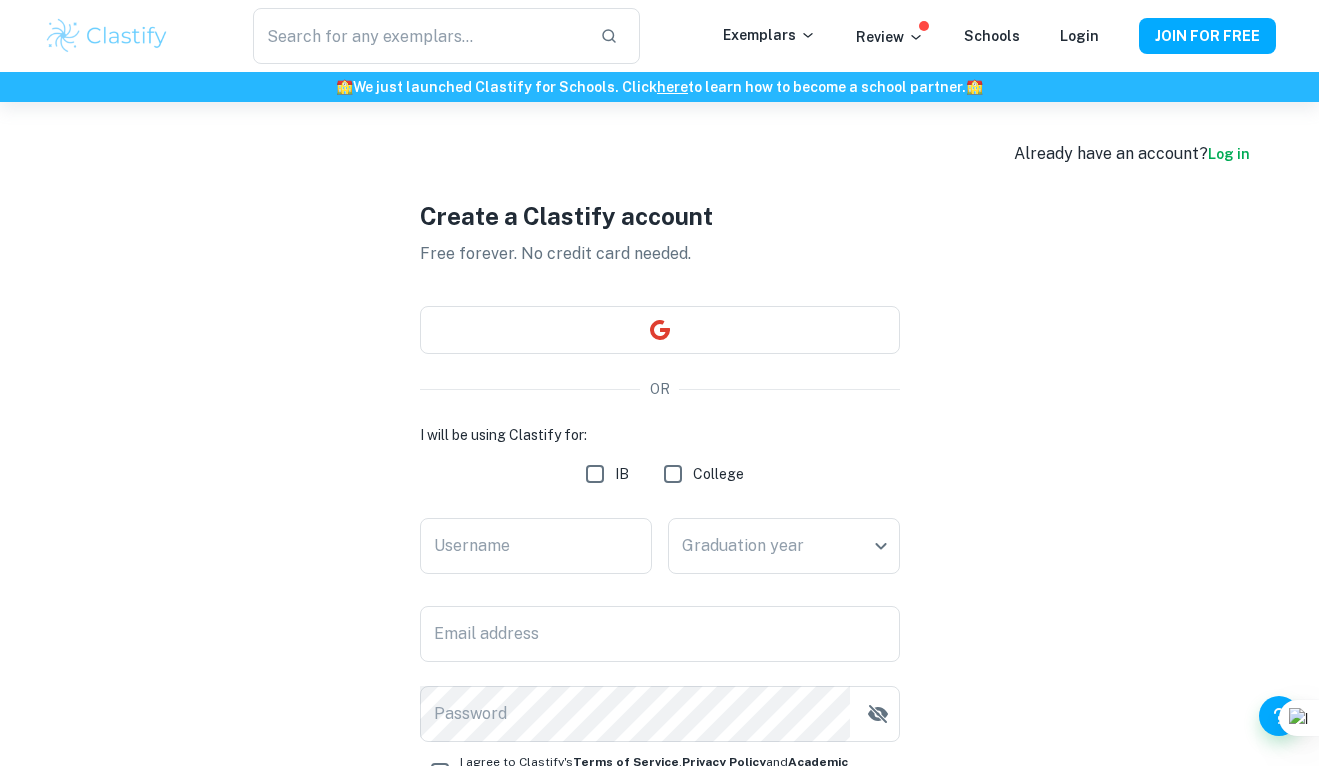 click on "Log in" at bounding box center (1229, 154) 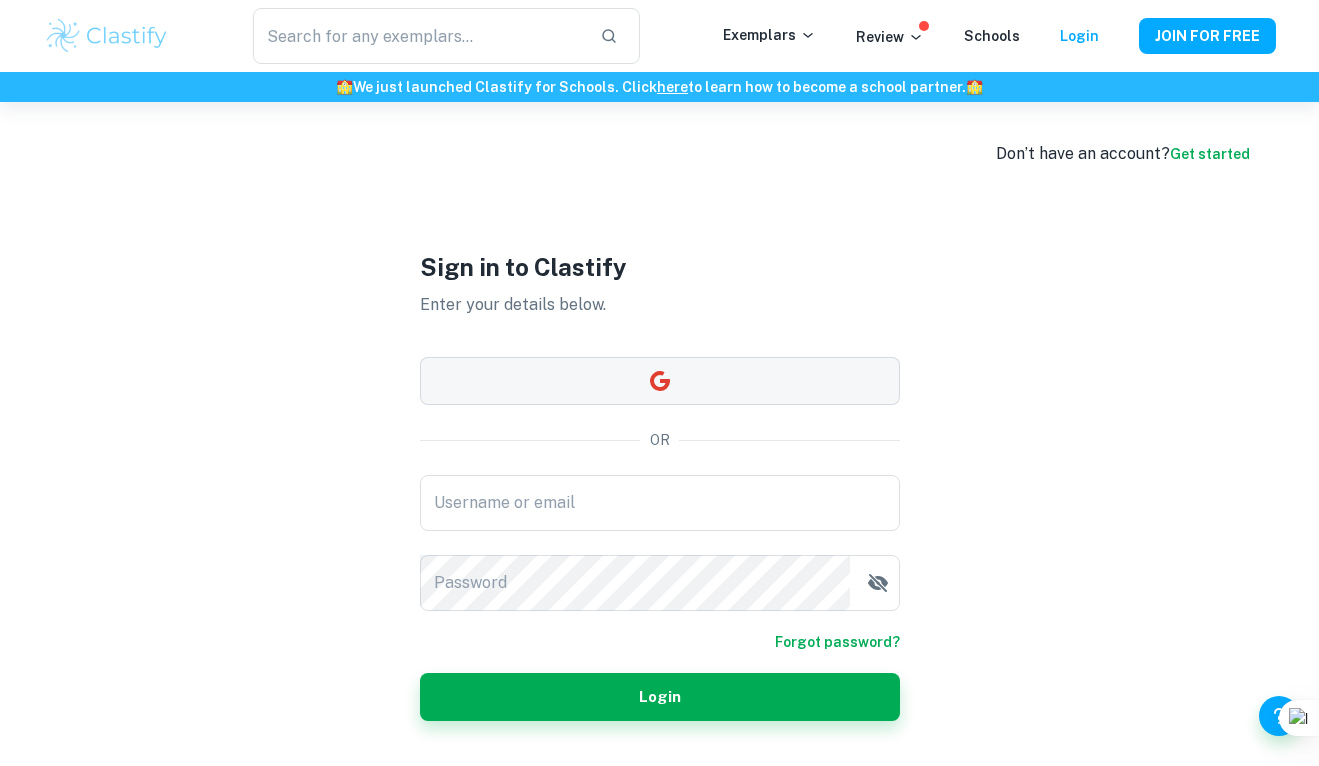 scroll, scrollTop: 102, scrollLeft: 0, axis: vertical 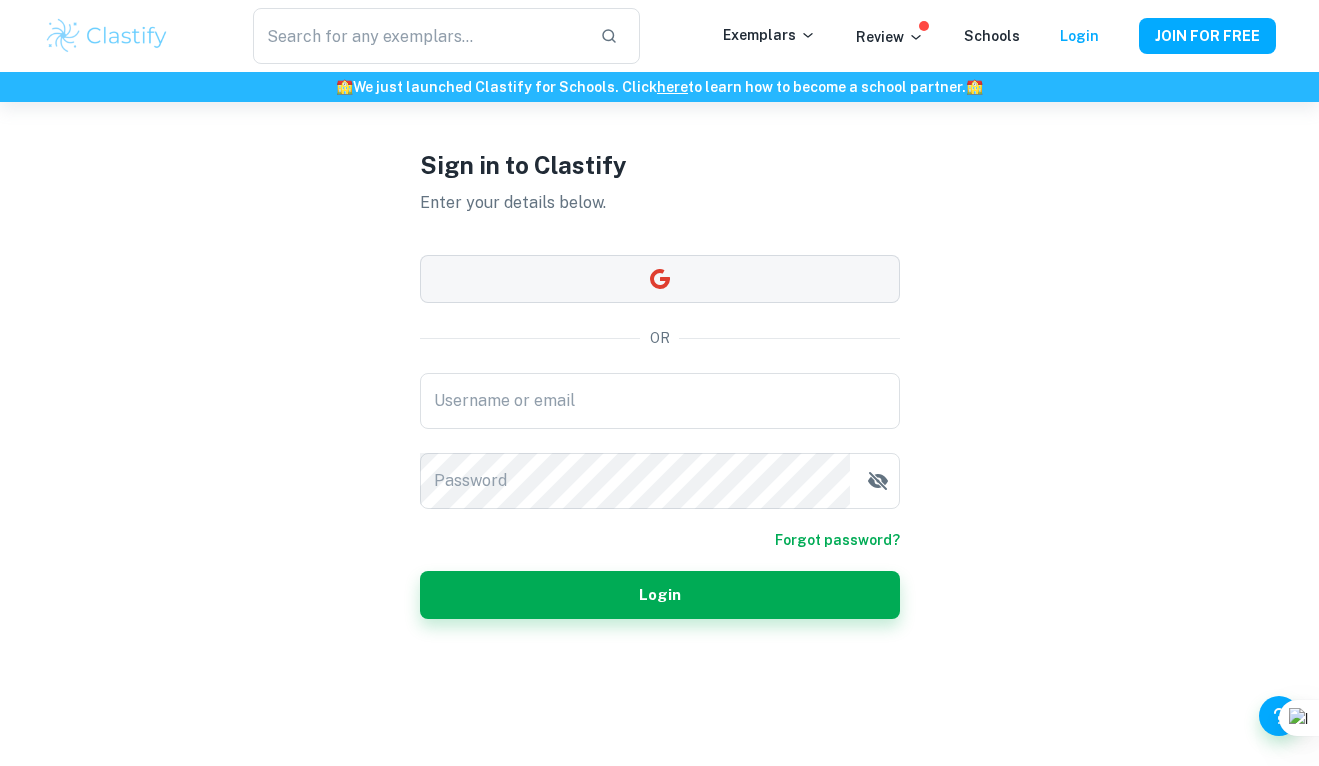 click on "Username or email" at bounding box center (660, 401) 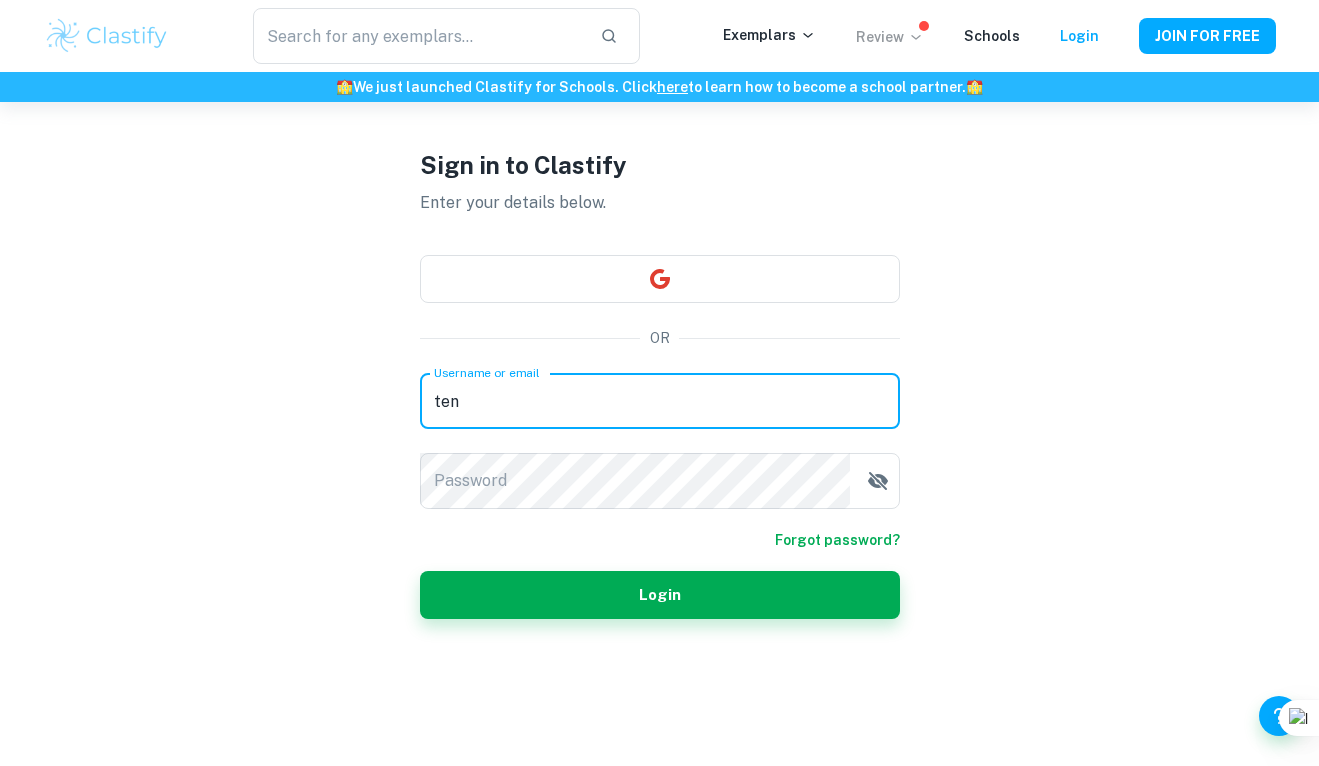type on "ten" 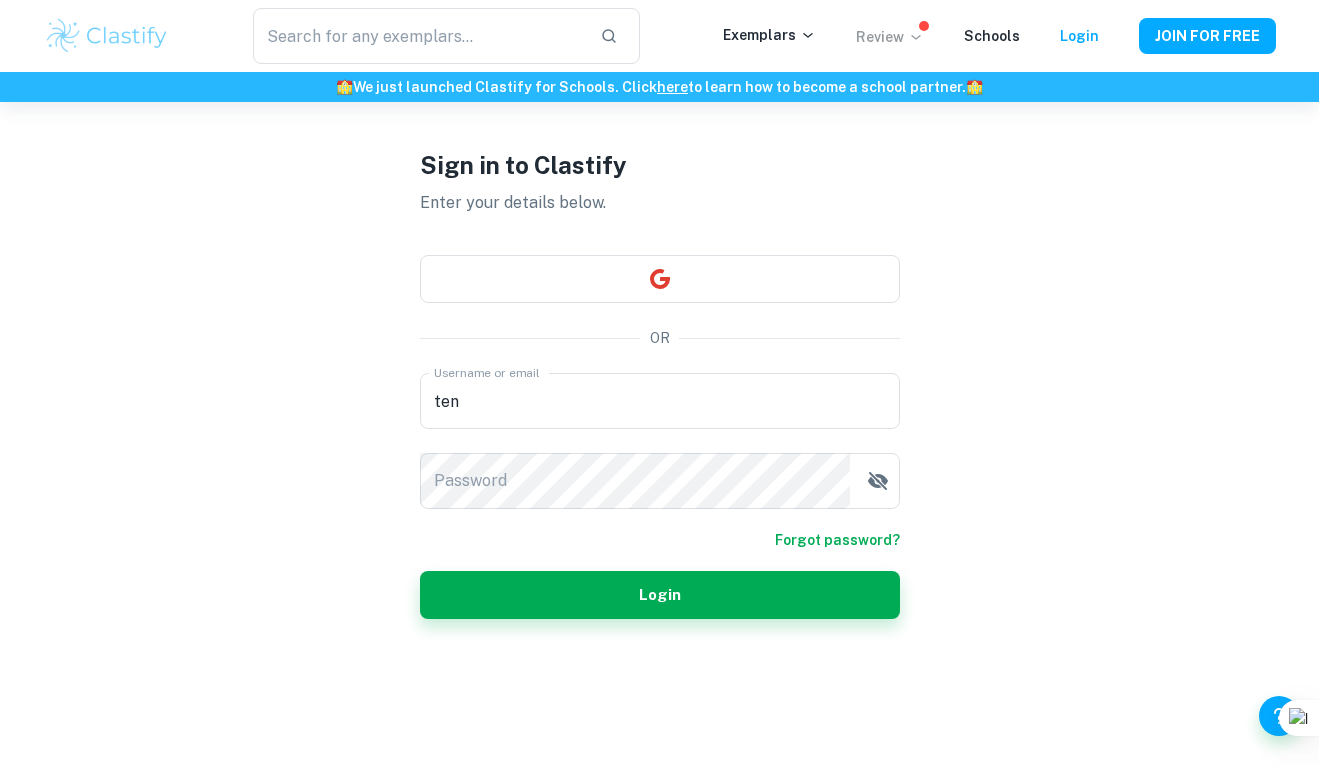 click on "Review" at bounding box center [890, 37] 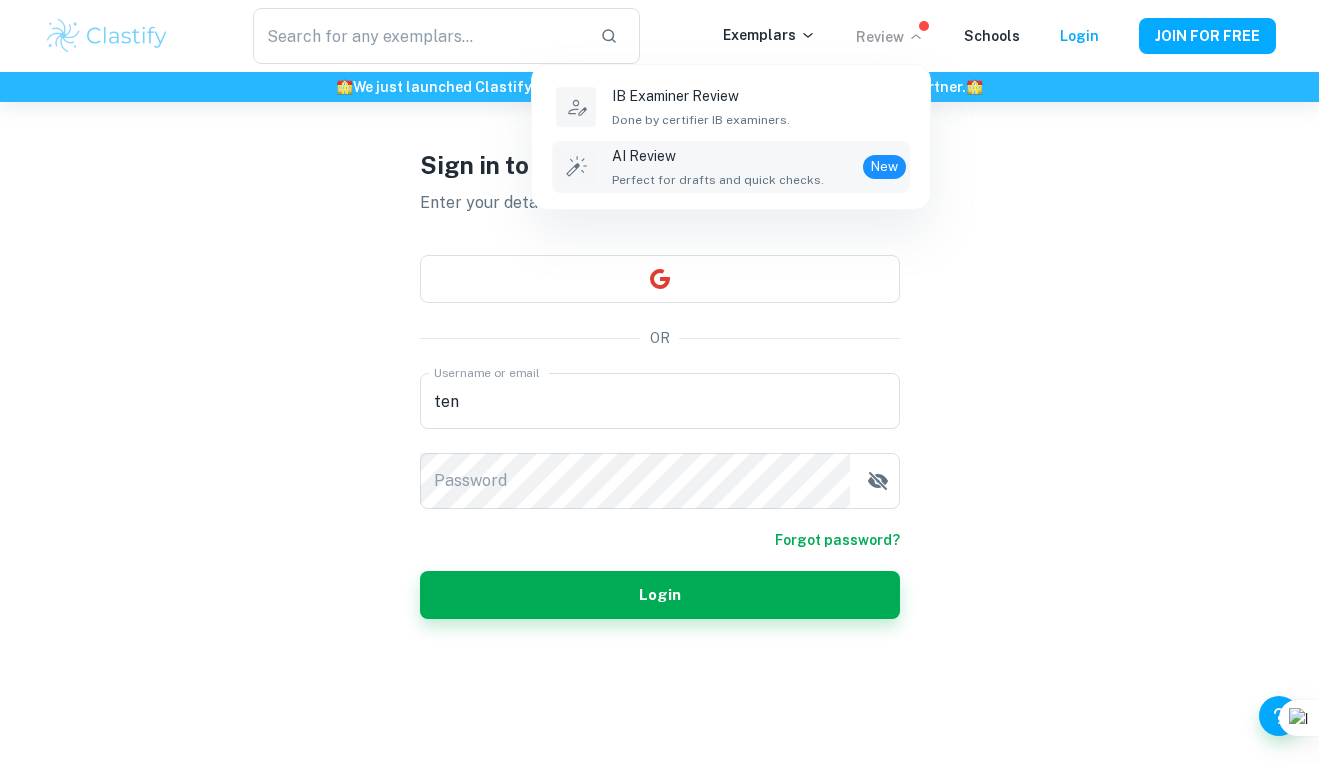 click on "AI Review Perfect for drafts and quick checks." at bounding box center (718, 167) 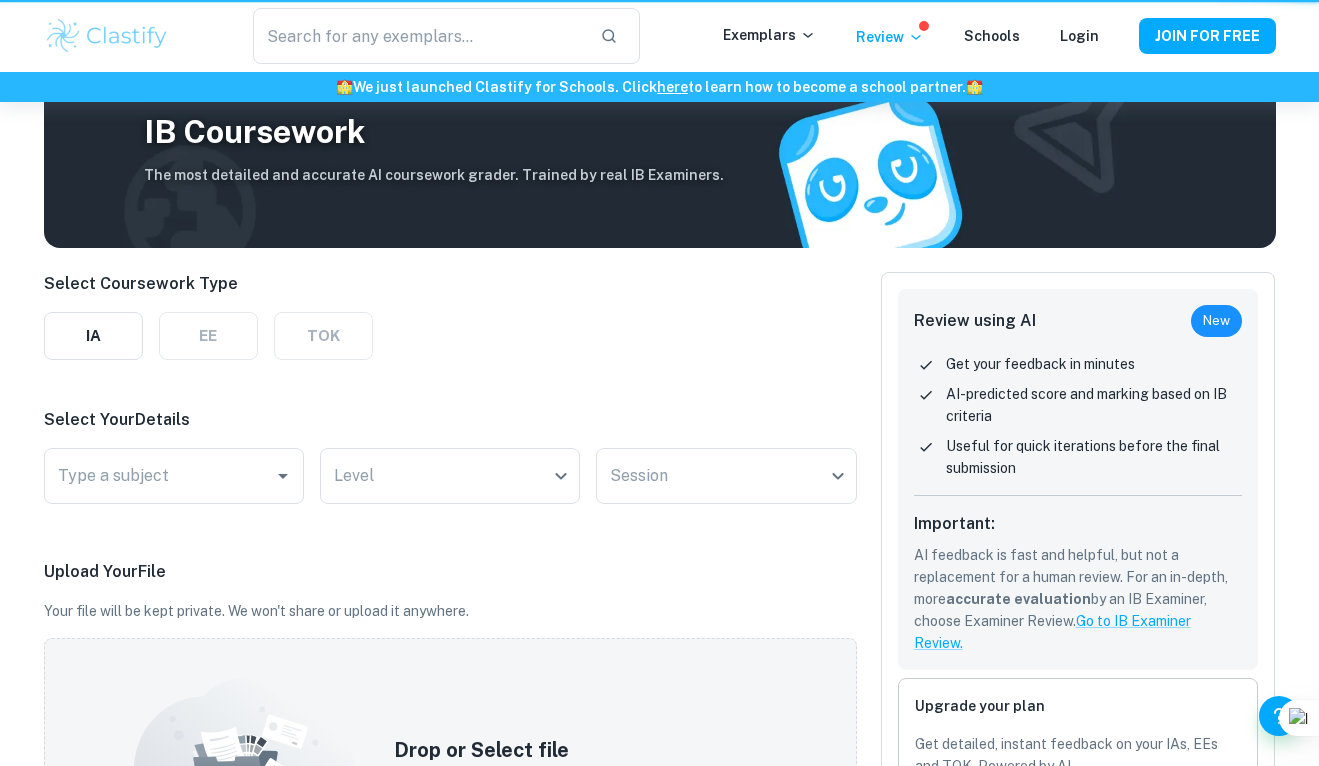 scroll, scrollTop: 0, scrollLeft: 0, axis: both 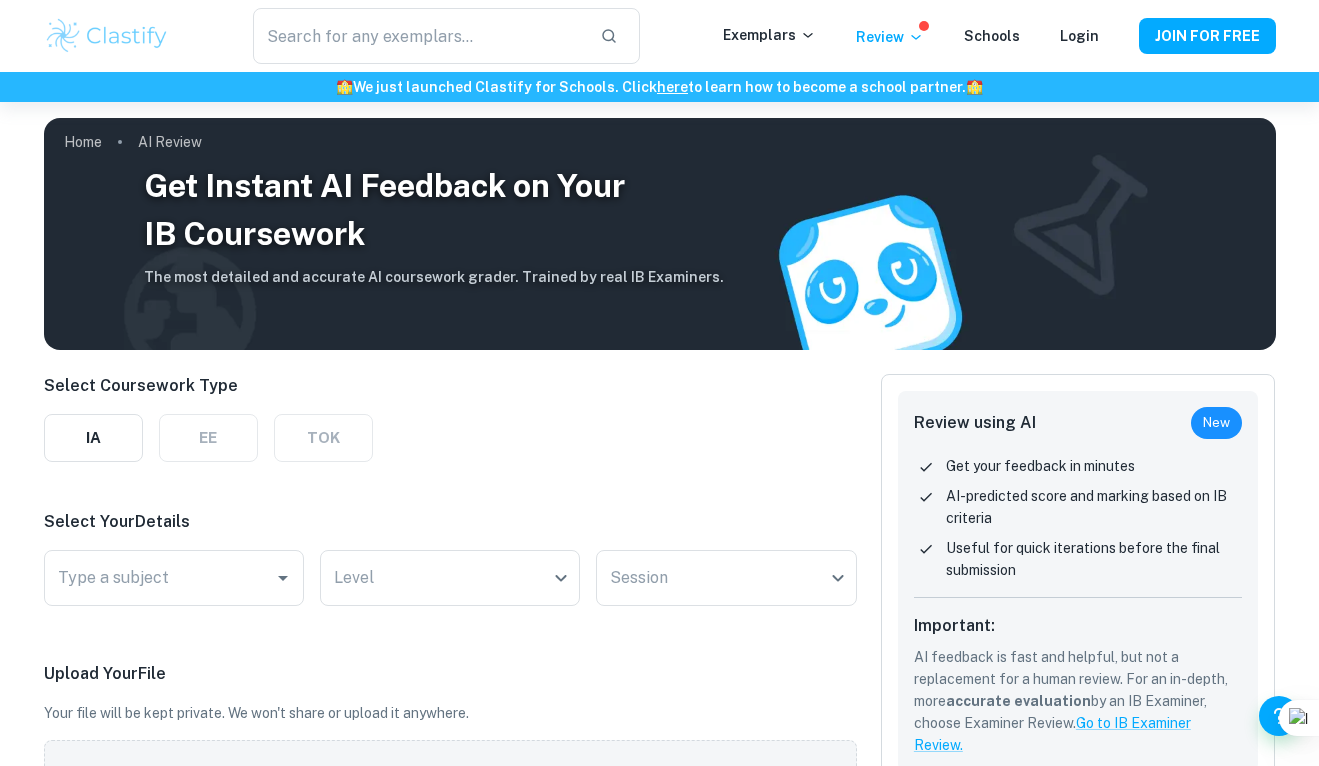 click on "Login" at bounding box center (1079, 36) 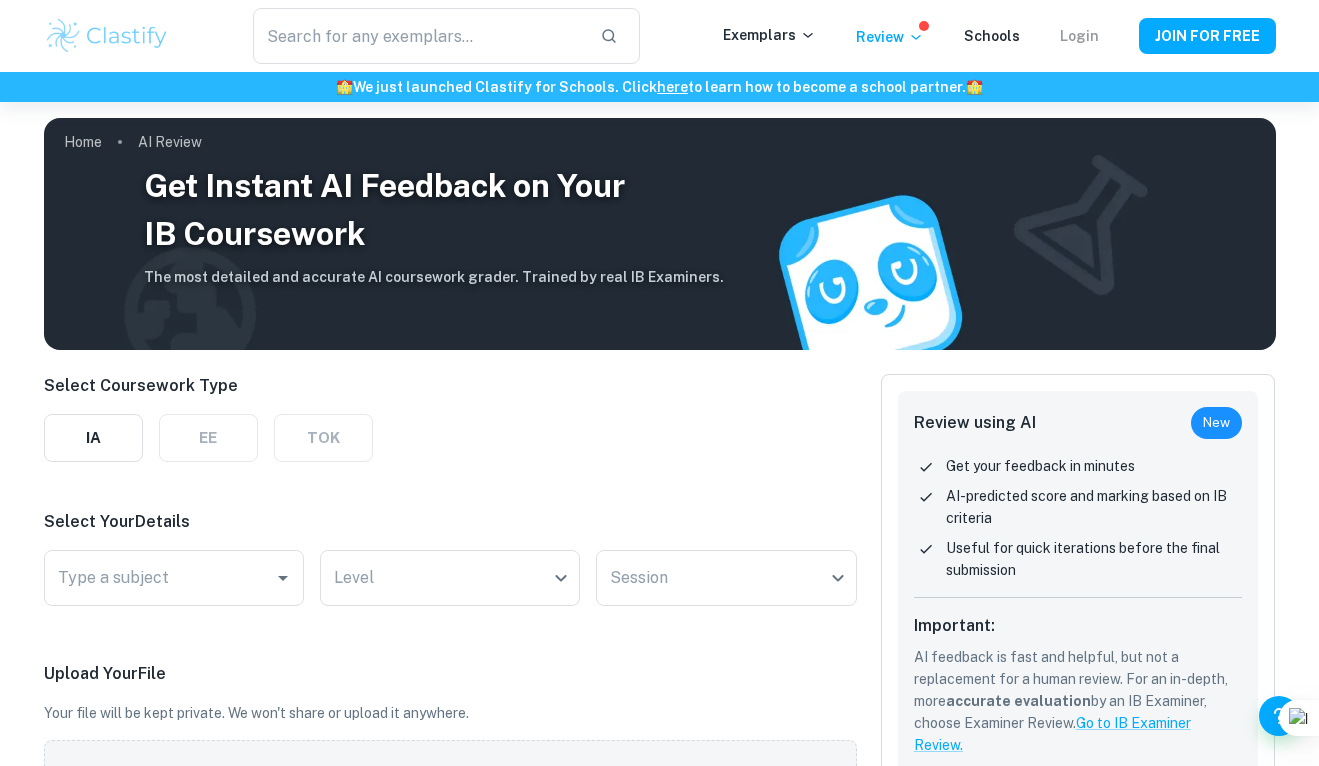 click on "Login" at bounding box center (1079, 36) 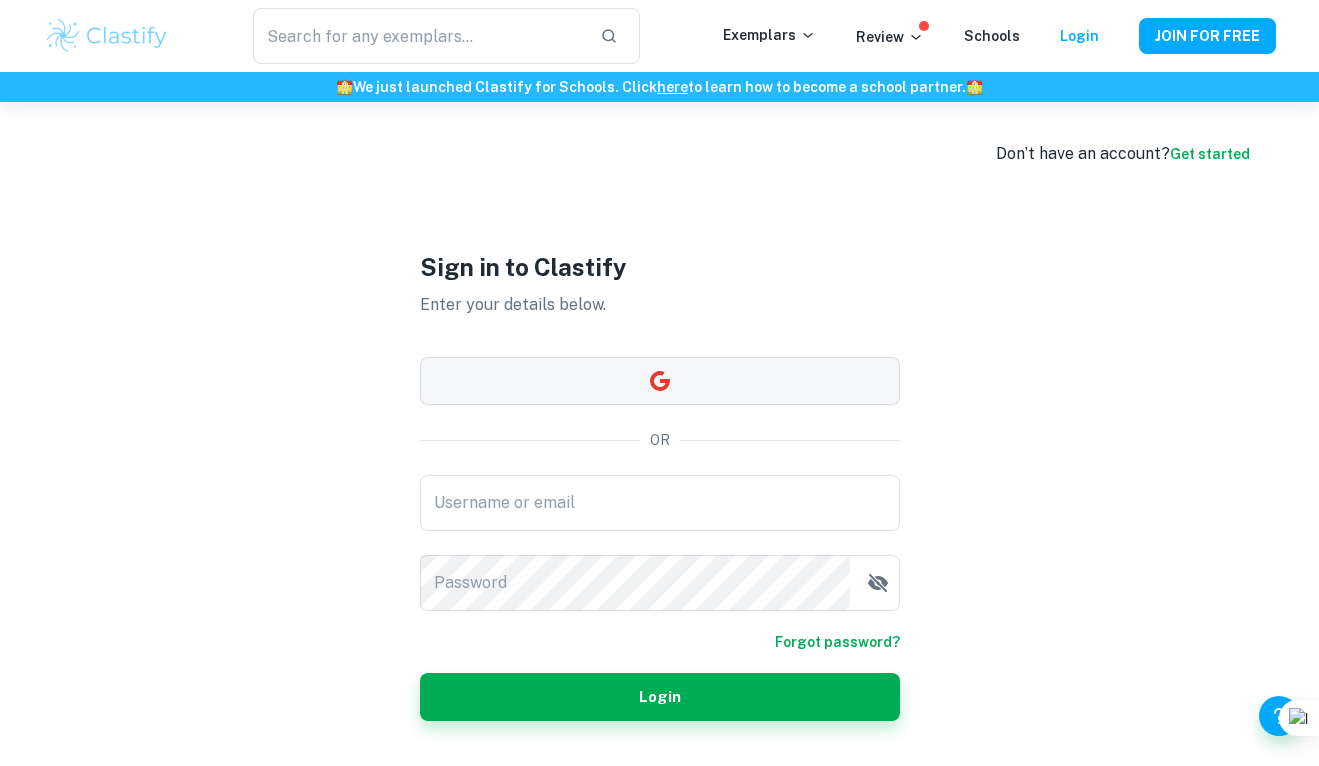 click at bounding box center (660, 381) 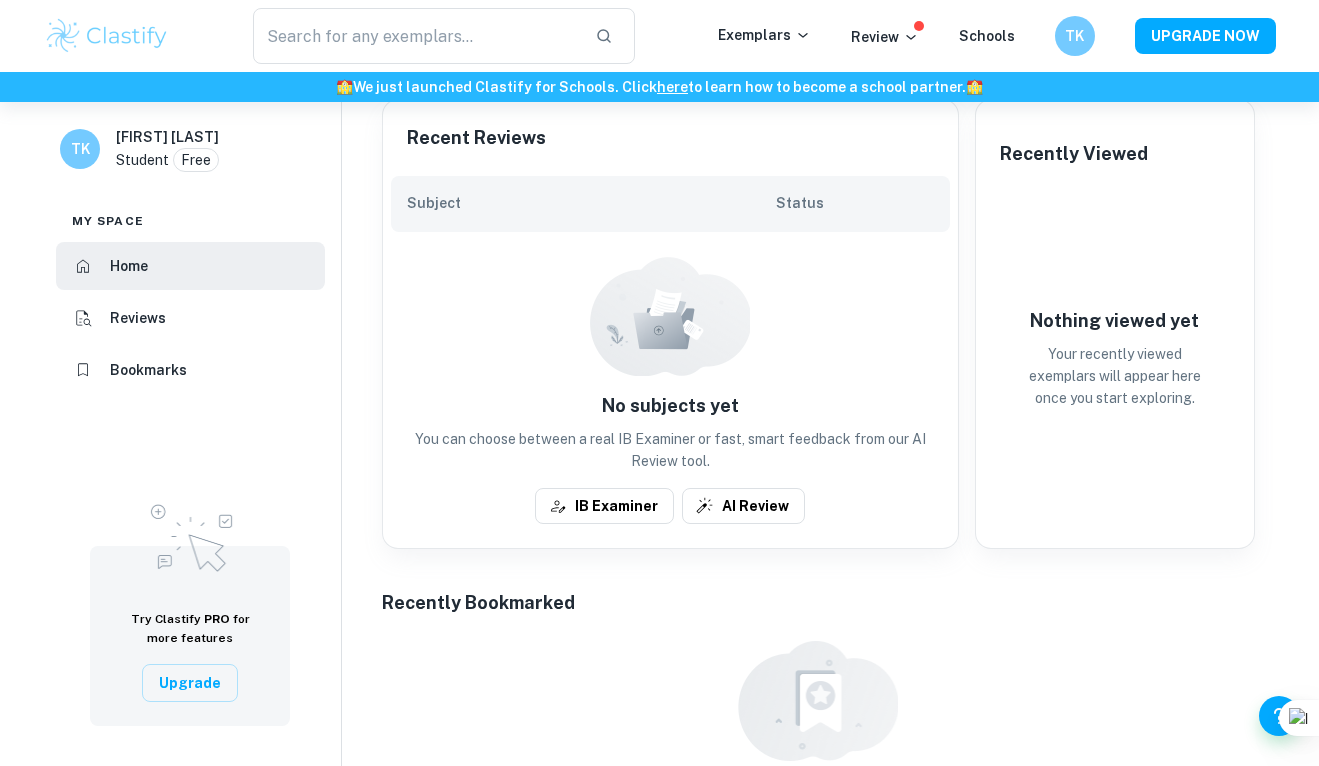 scroll, scrollTop: 417, scrollLeft: 0, axis: vertical 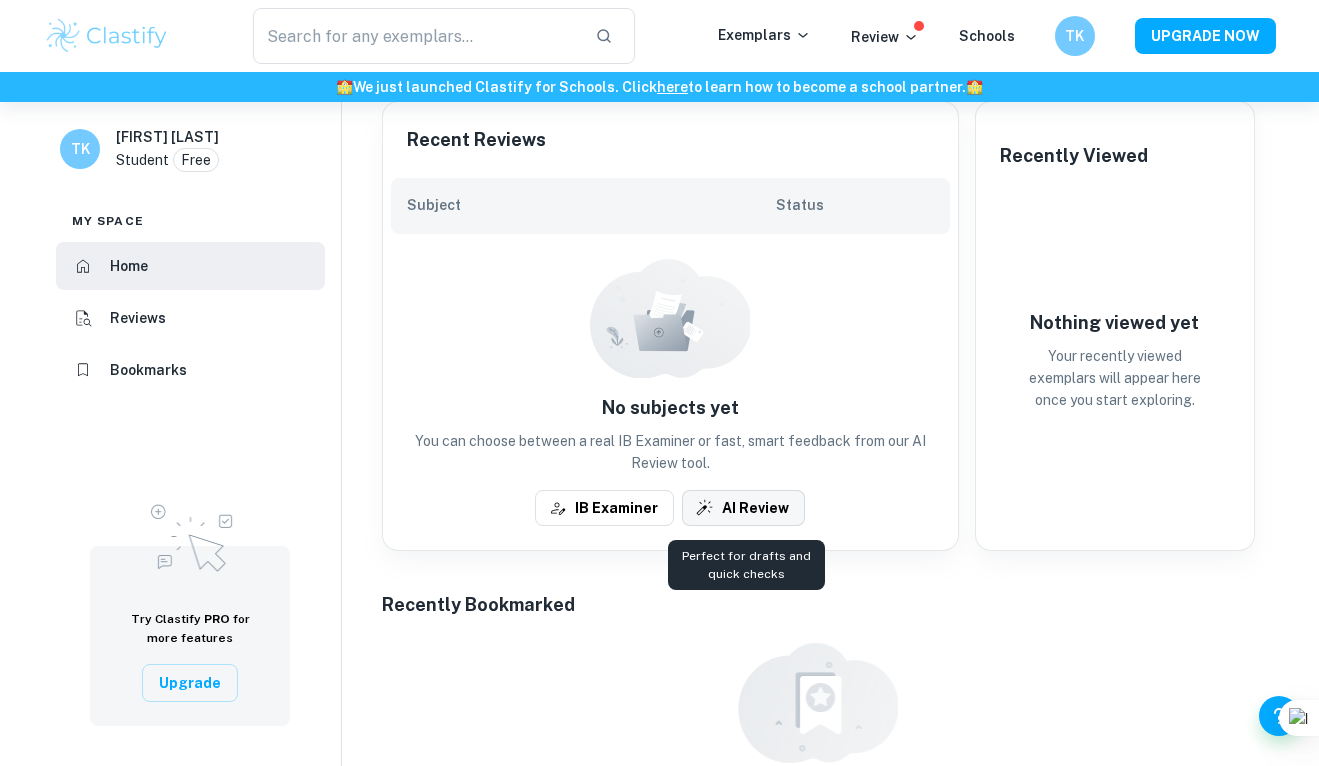 click on "AI Review" at bounding box center [743, 508] 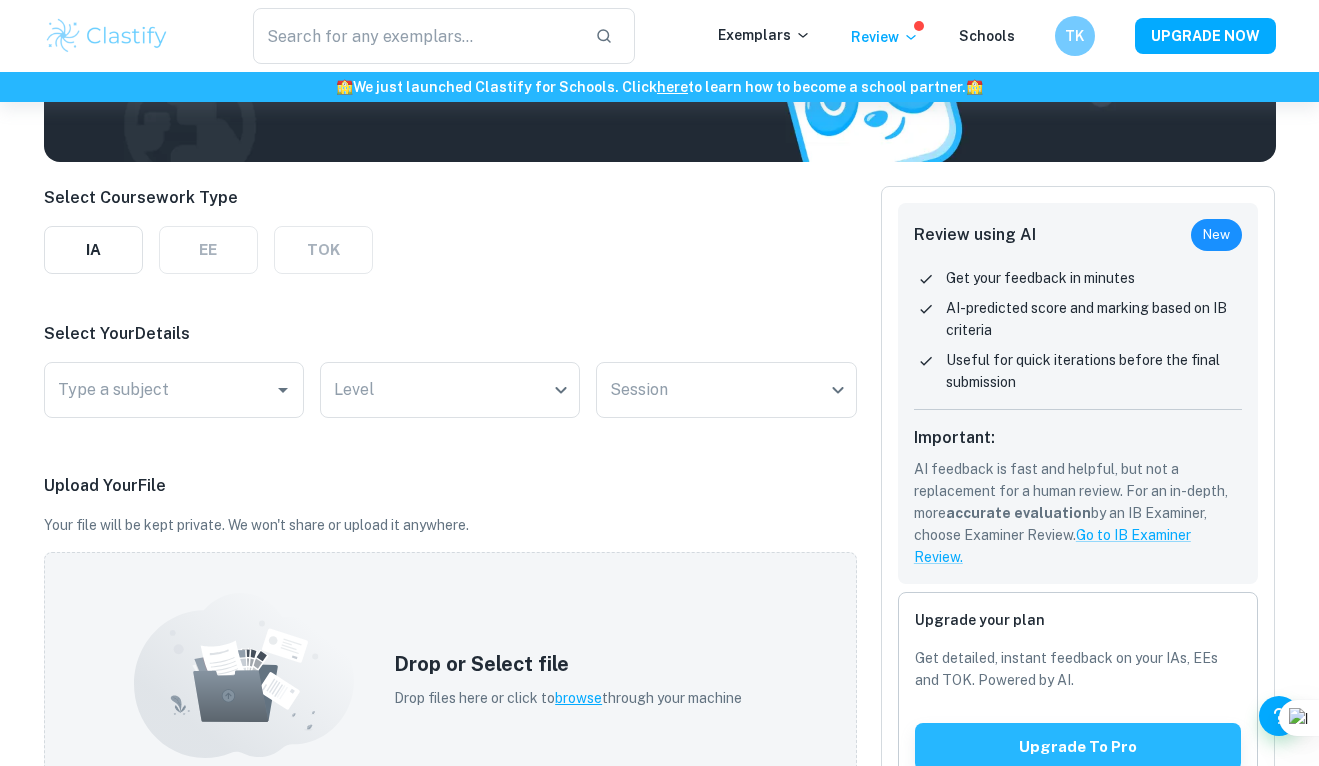 scroll, scrollTop: 184, scrollLeft: 0, axis: vertical 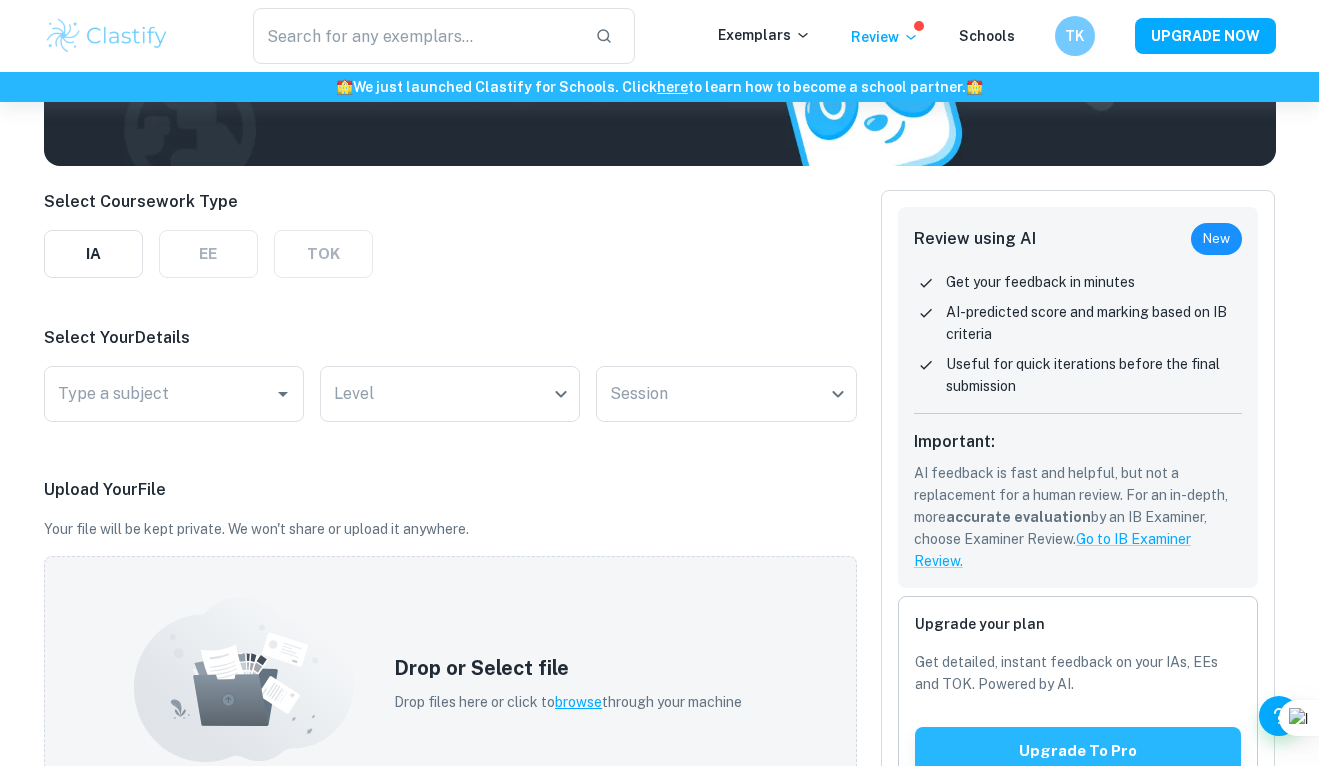 click on "Example AI Reviews Biology HL [DATE] session Grade 4 AI Review IA Math AA SL [DATE] session Grade 5 AI Review IA History HL [DATE] session Grade 7 AI Review IA" at bounding box center [450, 677] 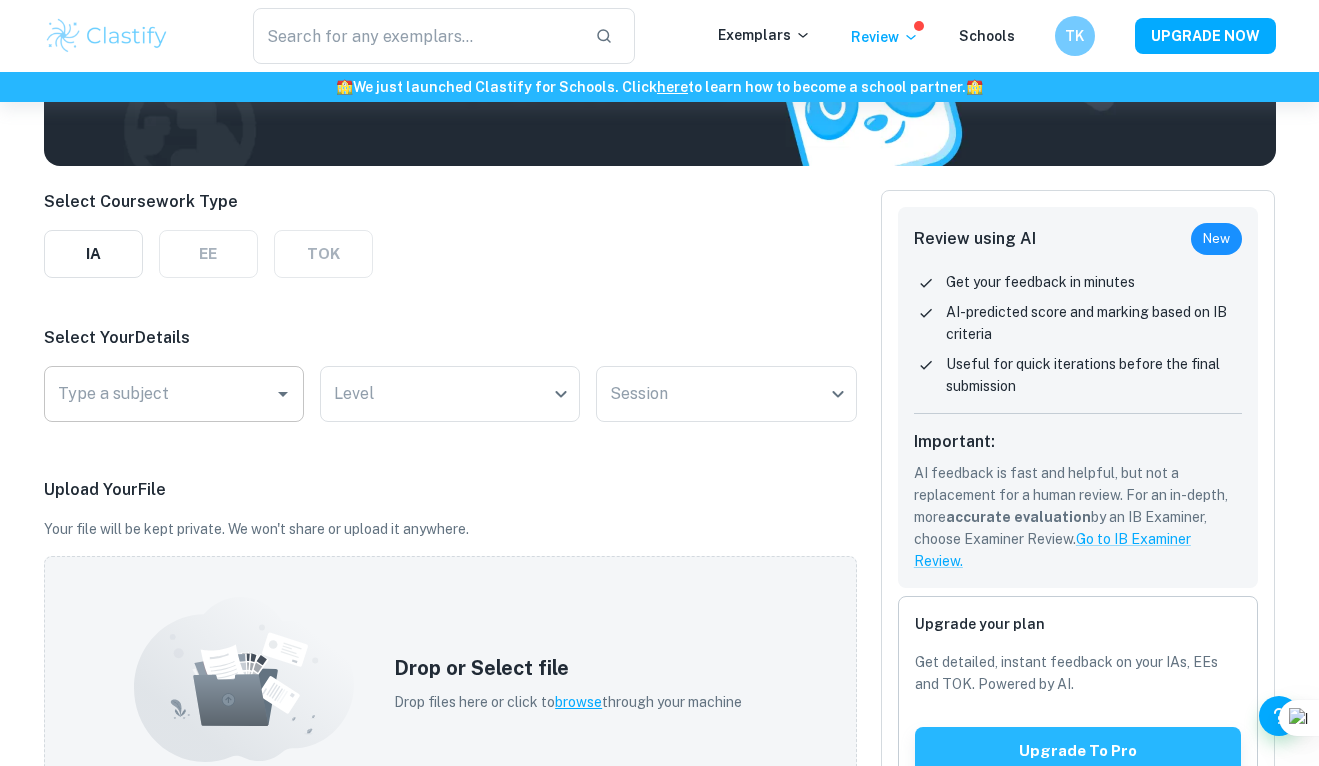 click on "Type a subject" at bounding box center [174, 394] 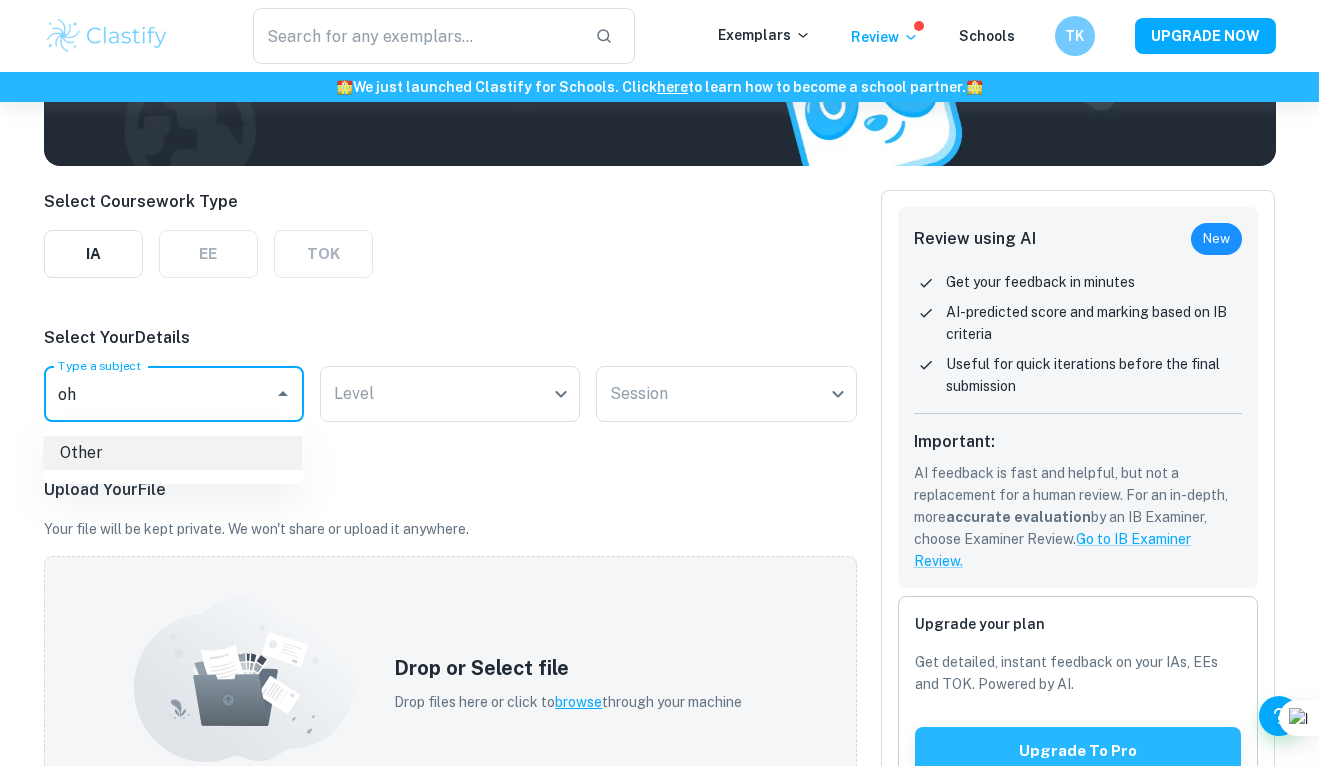 type on "o" 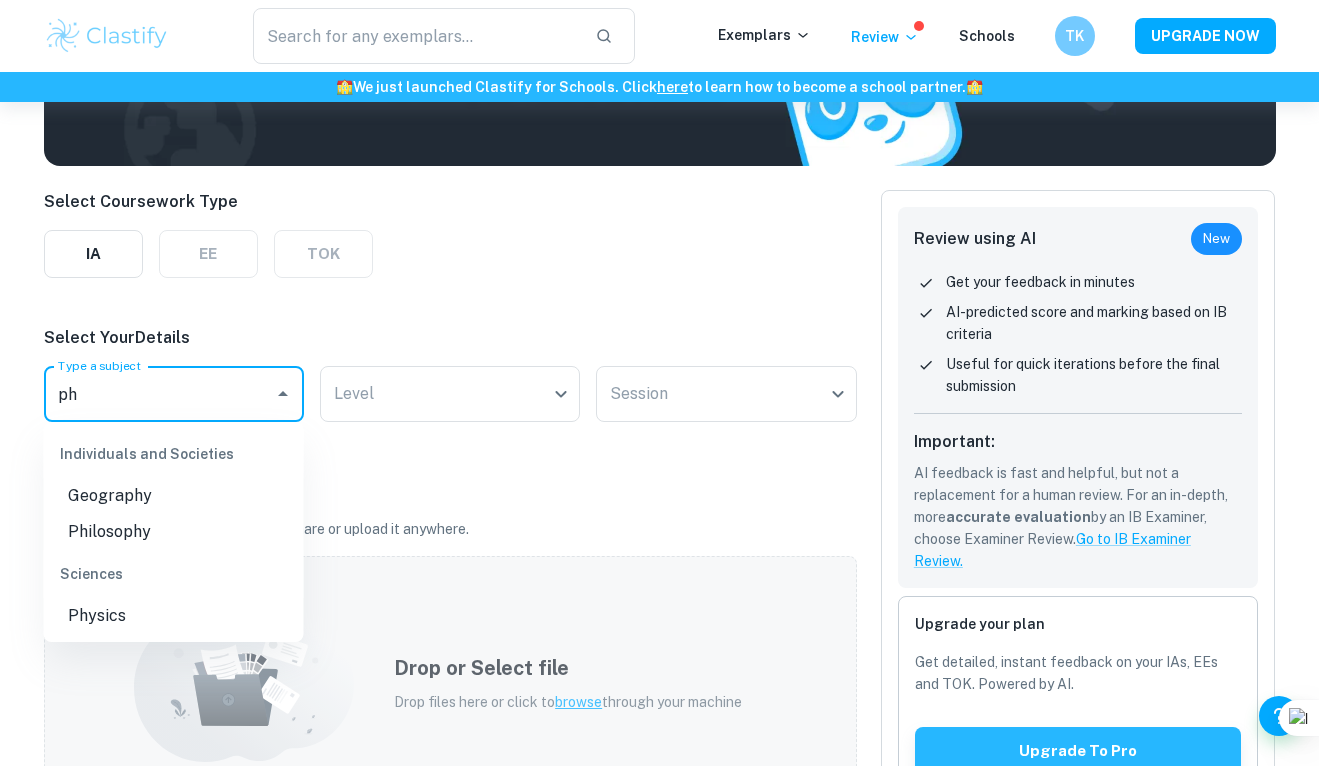 click on "Physics" at bounding box center (174, 616) 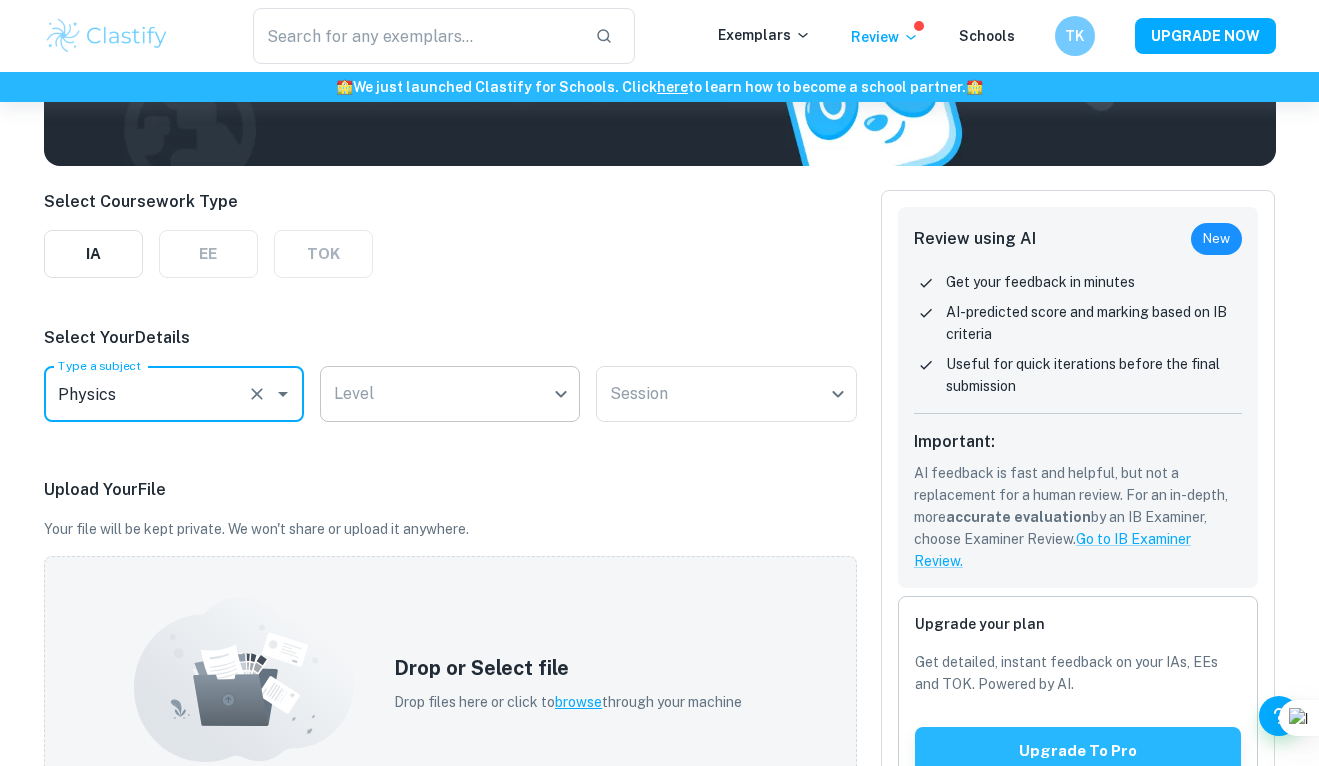 type on "Physics" 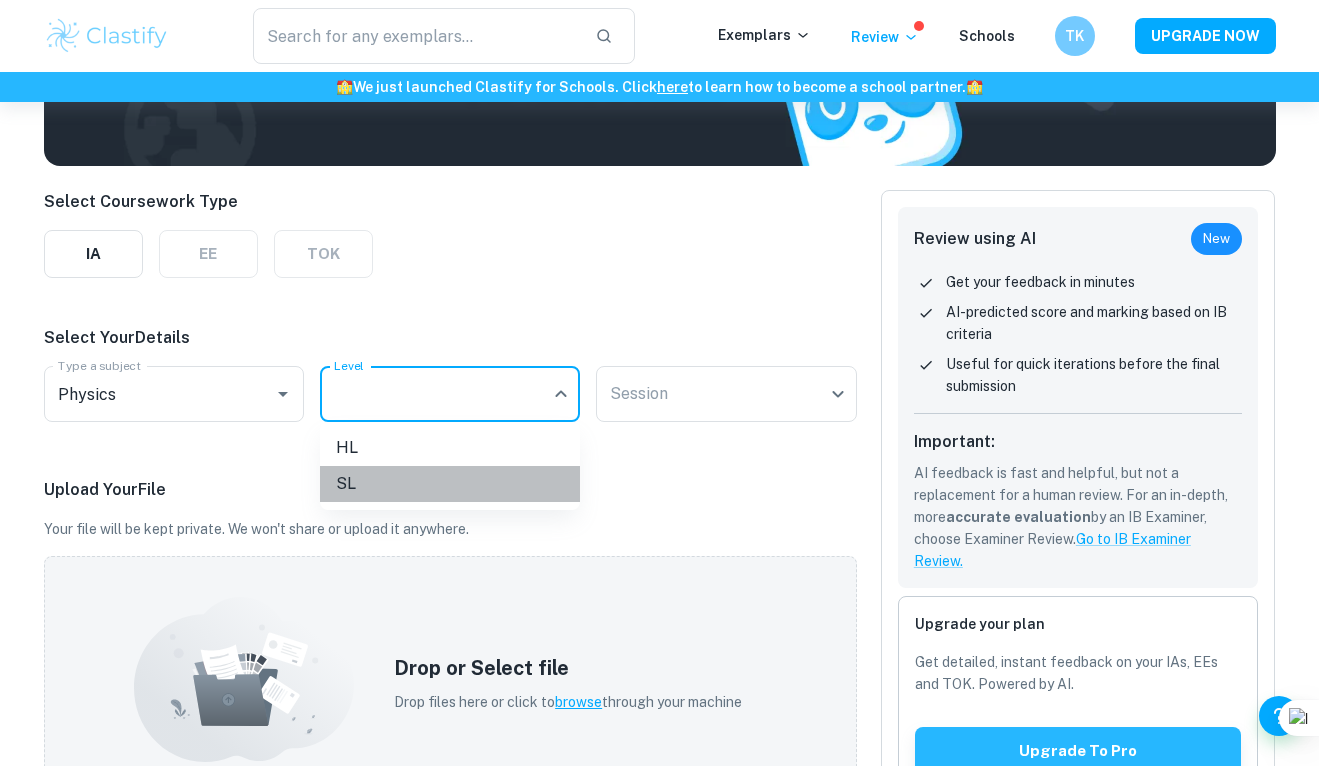 click on "SL" at bounding box center (450, 484) 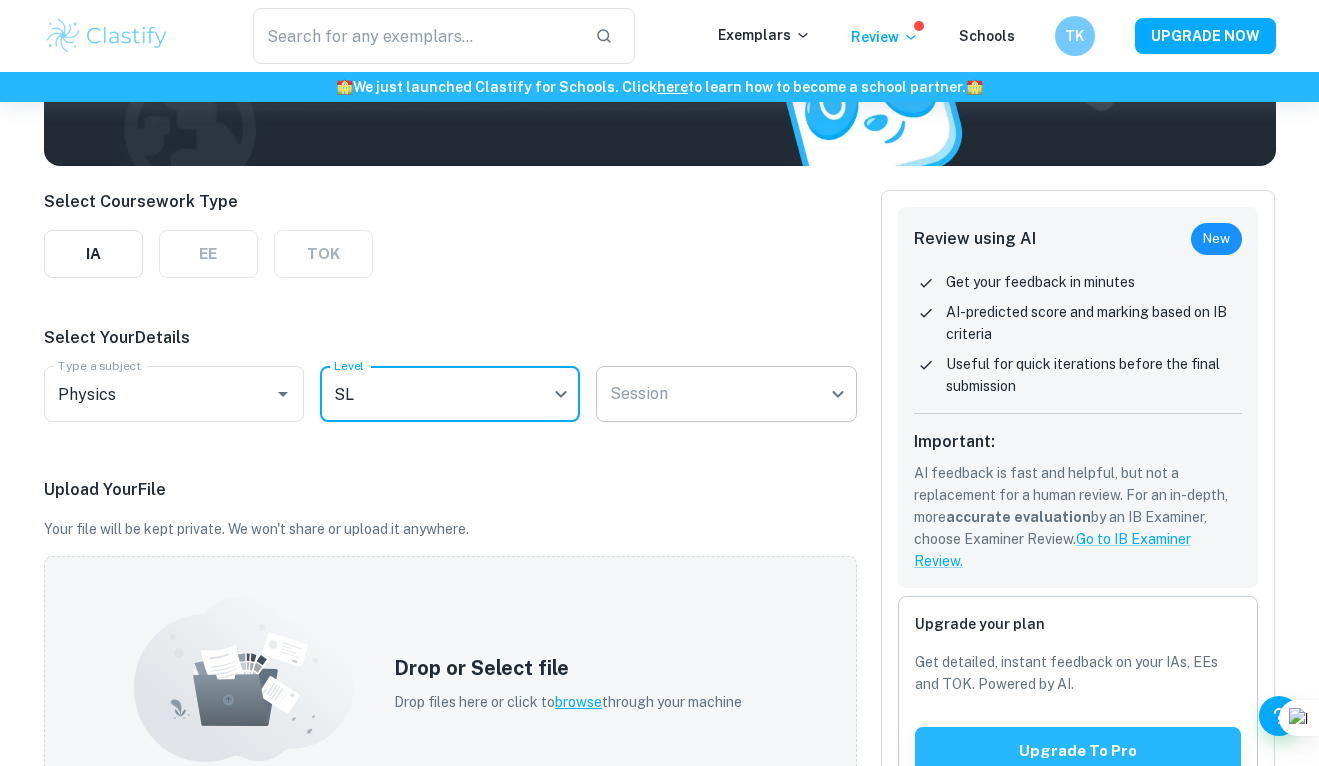 click on "We value your privacy We use cookies to enhance your browsing experience, serve personalised ads or content, and analyse our traffic. By clicking "Accept All", you consent to our use of cookies.   Cookie Policy Customise   Reject All   Accept All   Customise Consent Preferences   We use cookies to help you navigate efficiently and perform certain functions. You will find detailed information about all cookies under each consent category below. The cookies that are categorised as "Necessary" are stored on your browser as they are essential for enabling the basic functionalities of the site. ...  Show more For more information on how Google's third-party cookies operate and handle your data, see:   Google Privacy Policy Necessary Always Active Necessary cookies are required to enable the basic features of this site, such as providing secure log-in or adjusting your consent preferences. These cookies do not store any personally identifiable data. Functional Analytics Performance Advertisement Uncategorised" at bounding box center (659, 301) 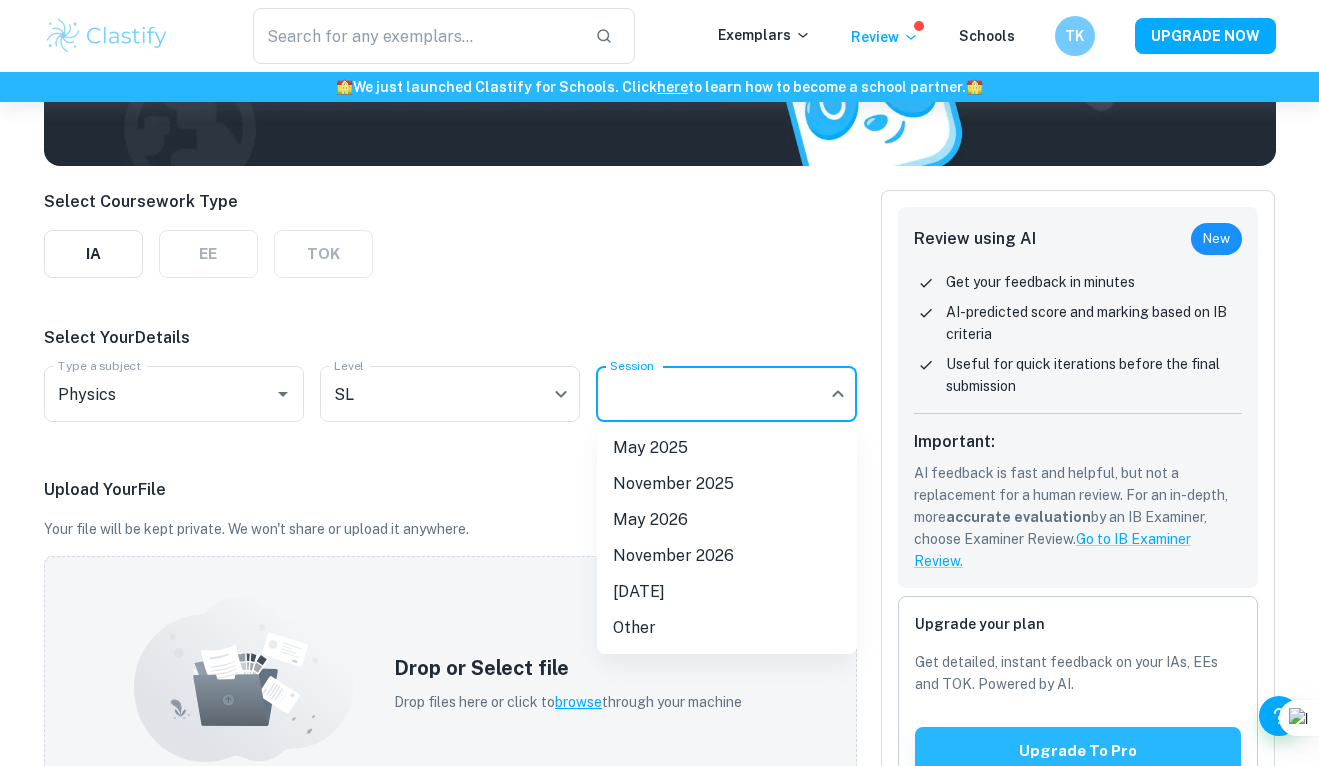 click on "November 2025" at bounding box center (727, 484) 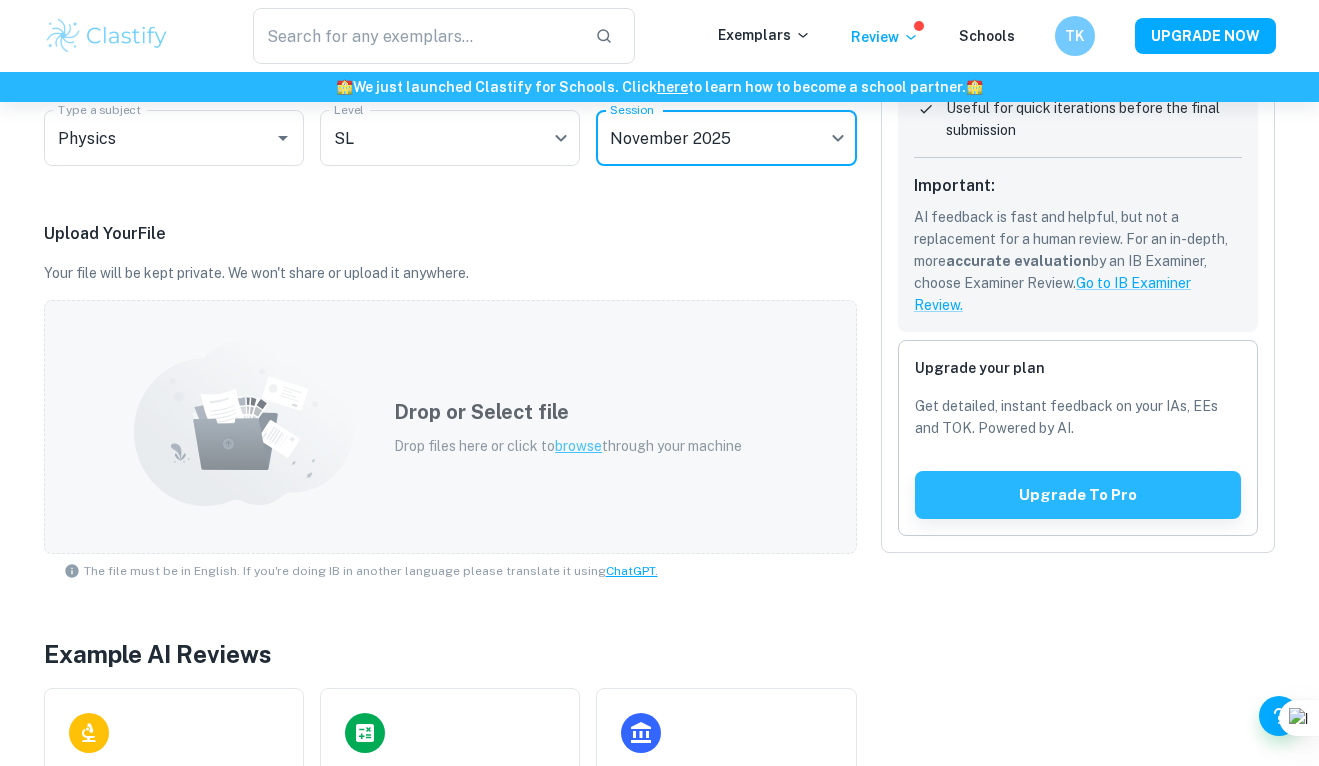 scroll, scrollTop: 441, scrollLeft: 0, axis: vertical 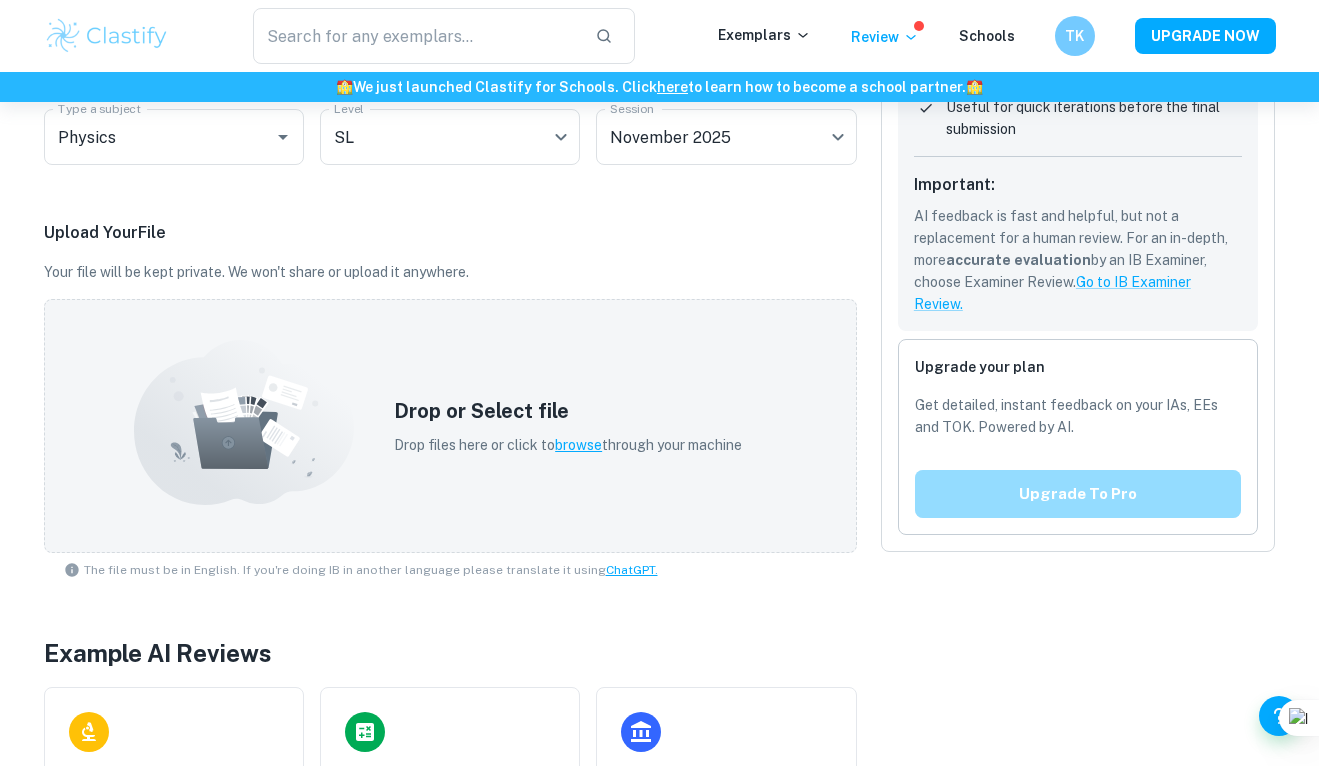 click on "Upgrade to pro" at bounding box center [1078, 494] 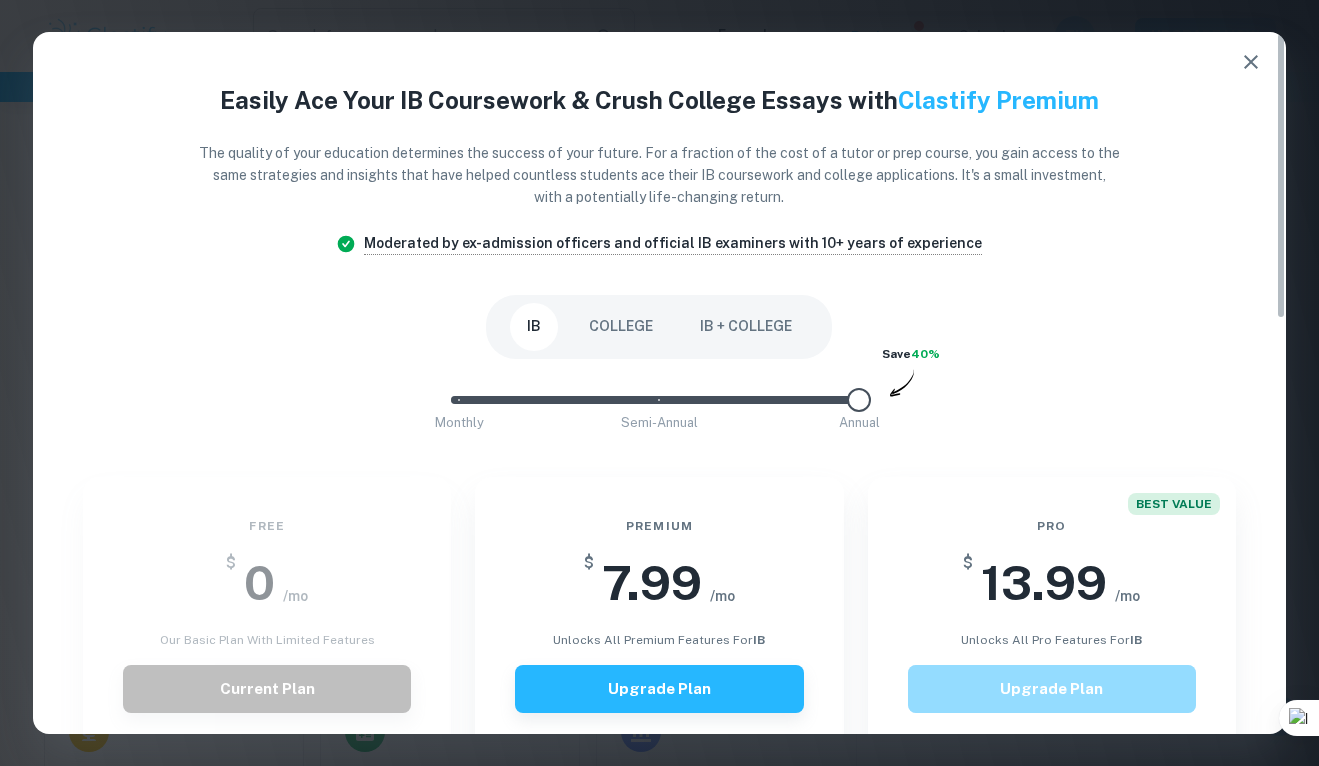 click on "Upgrade Plan" at bounding box center (1052, 689) 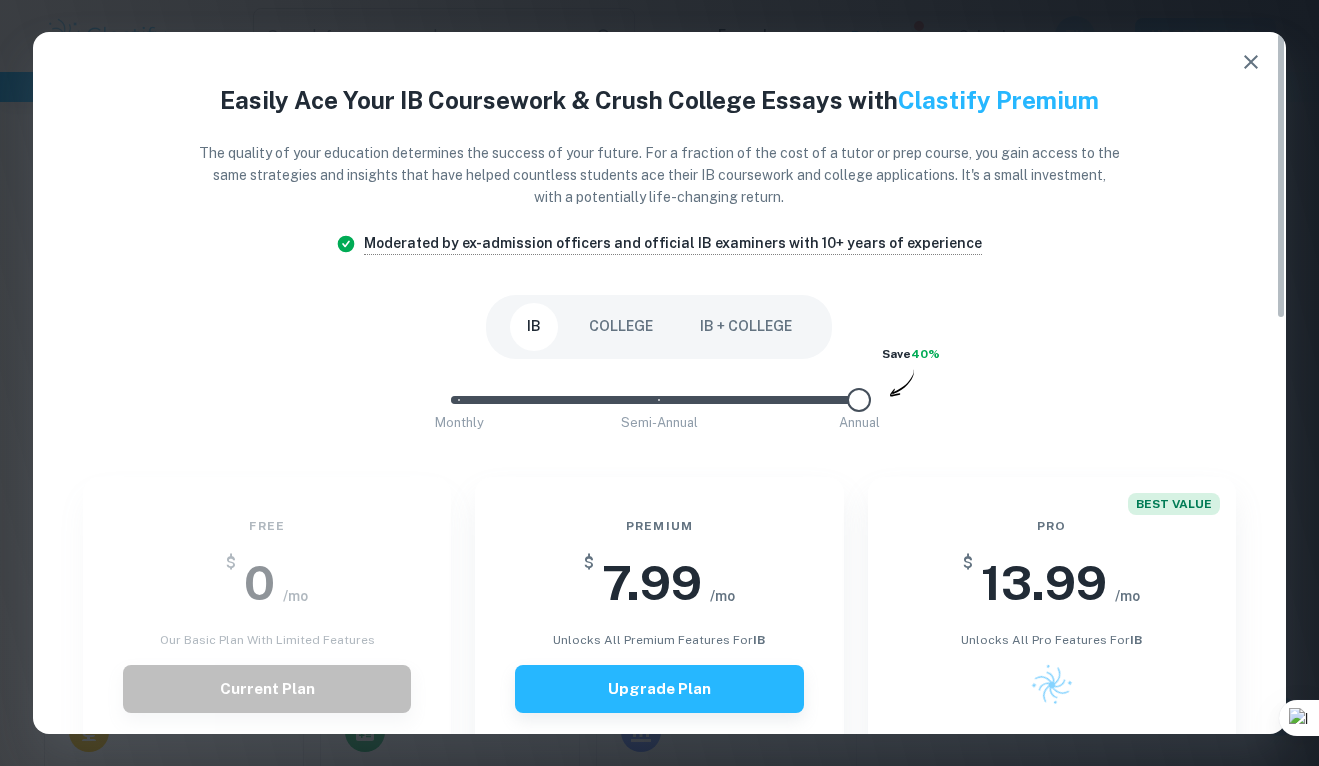 click 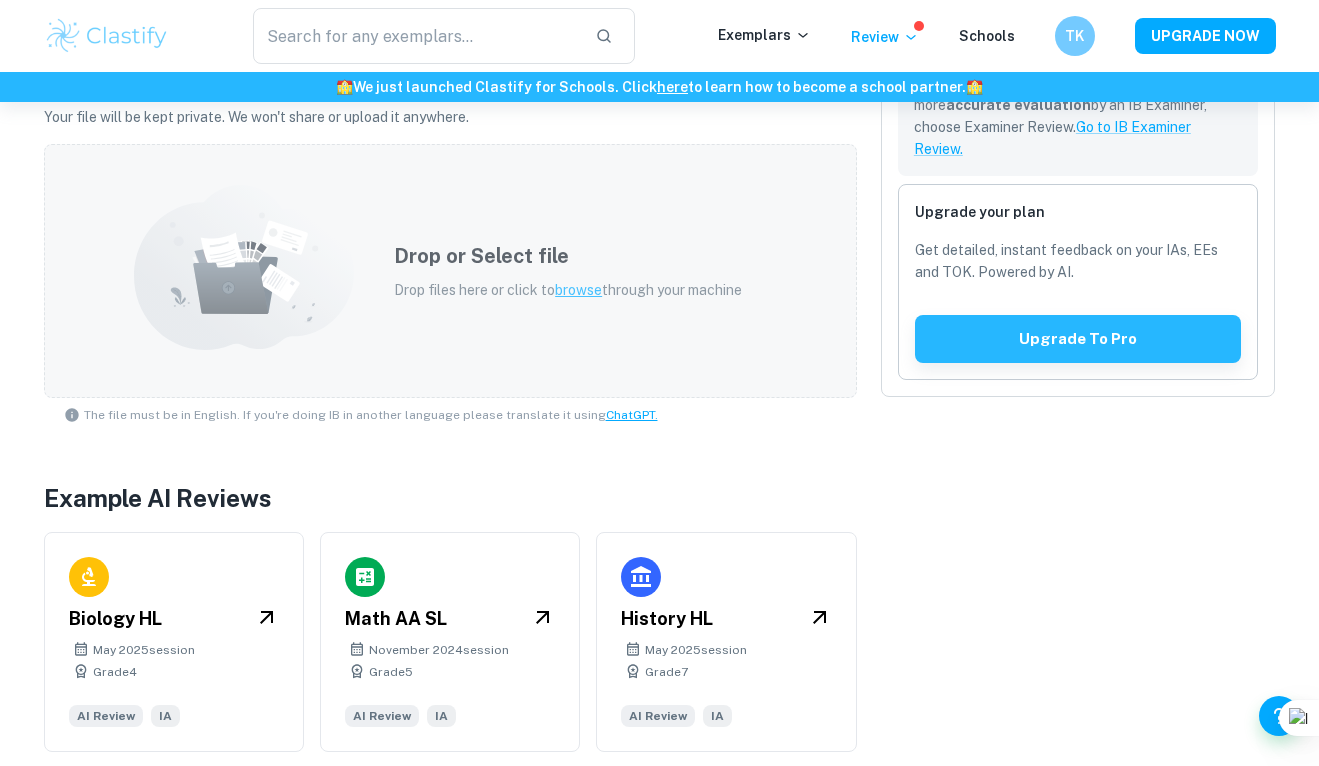 scroll, scrollTop: 605, scrollLeft: 0, axis: vertical 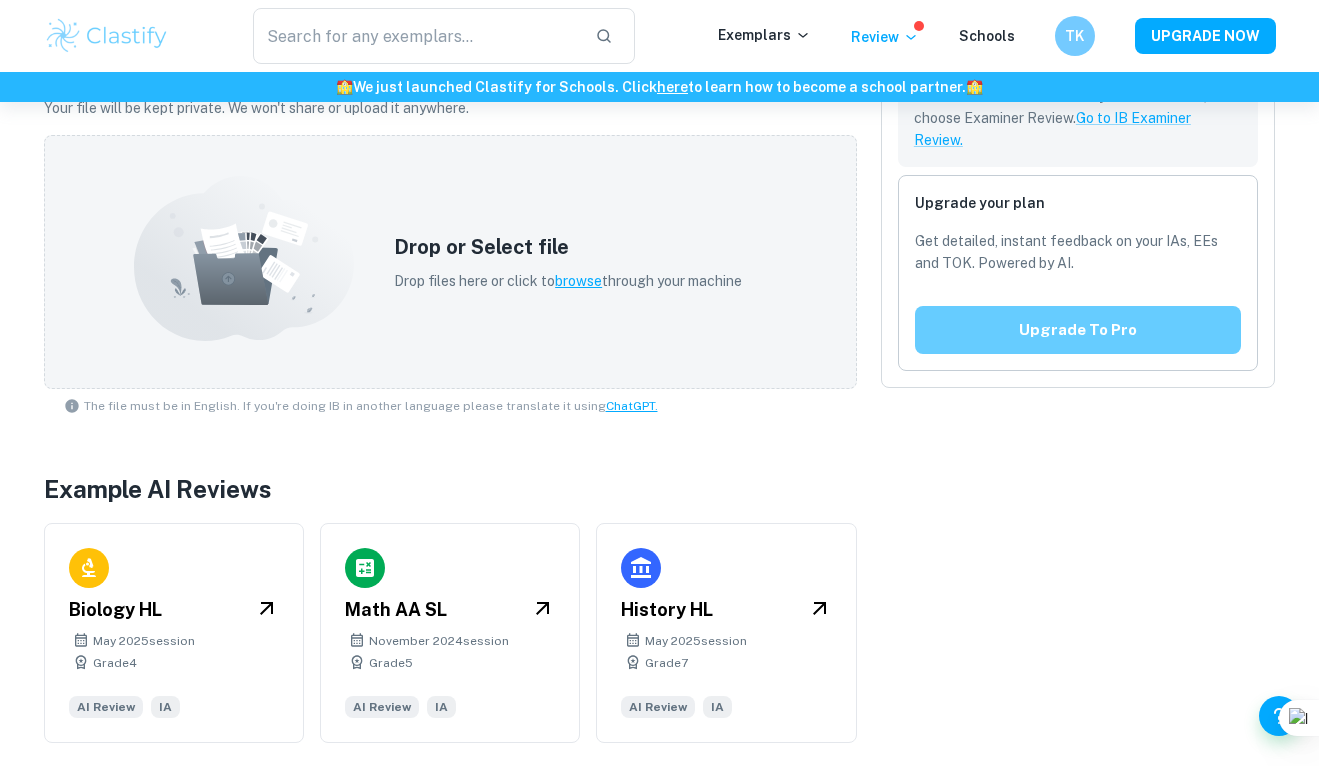 click on "Upgrade to pro" at bounding box center (1078, 330) 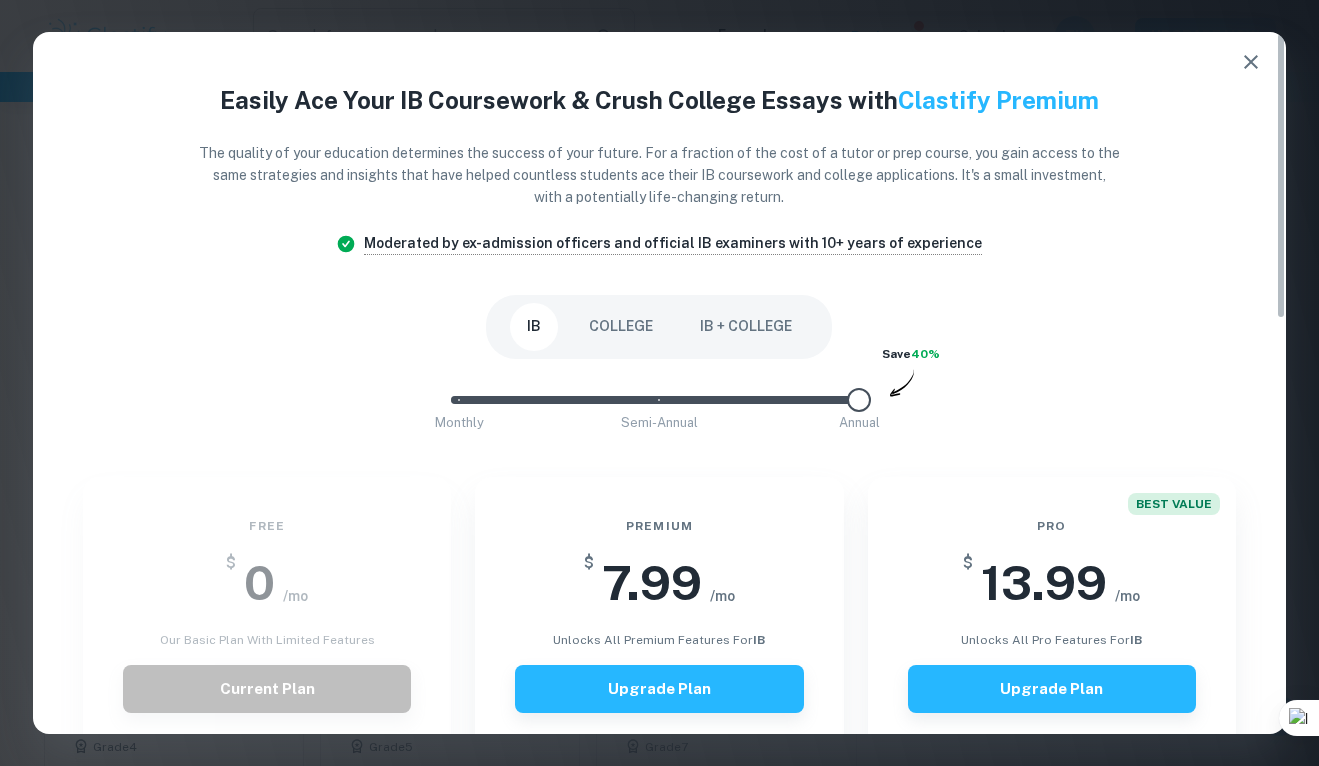 scroll, scrollTop: 518, scrollLeft: 0, axis: vertical 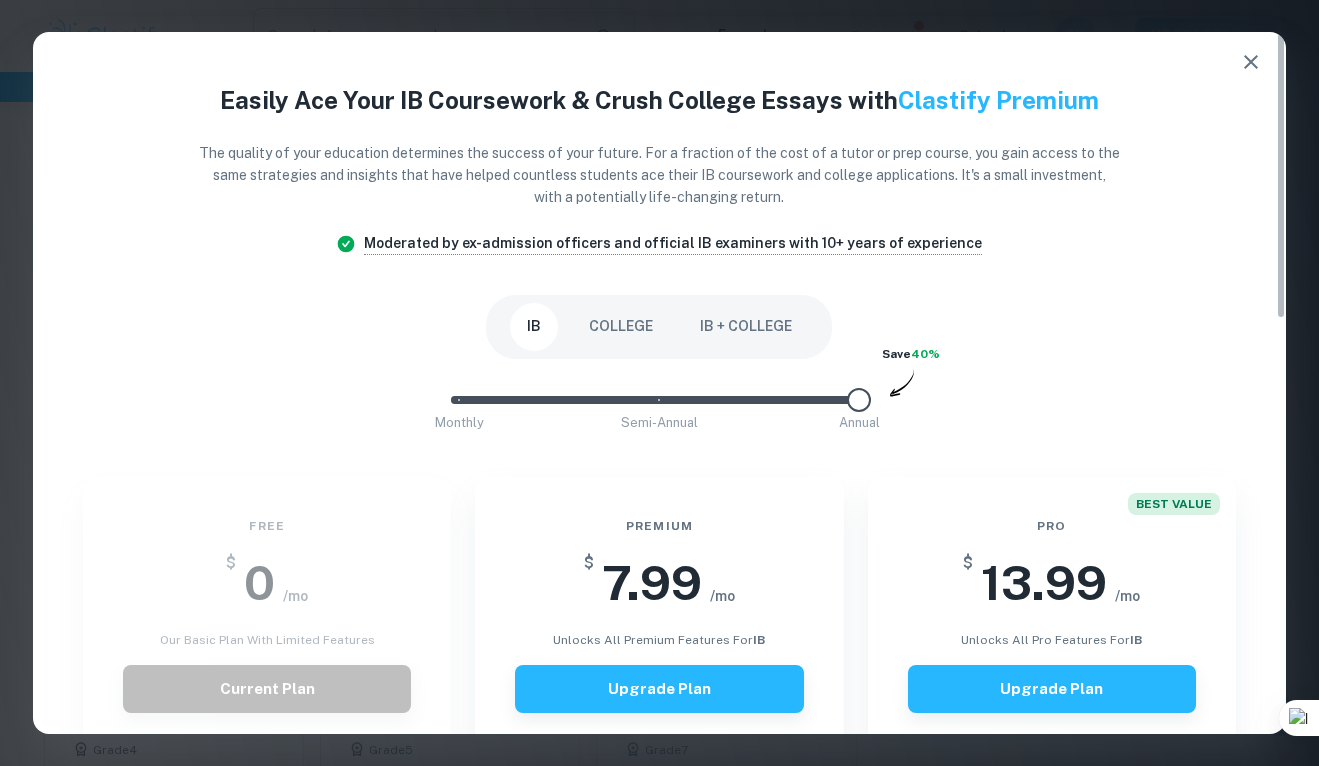 click on "unlocks all pro features for  IB" at bounding box center [1051, 640] 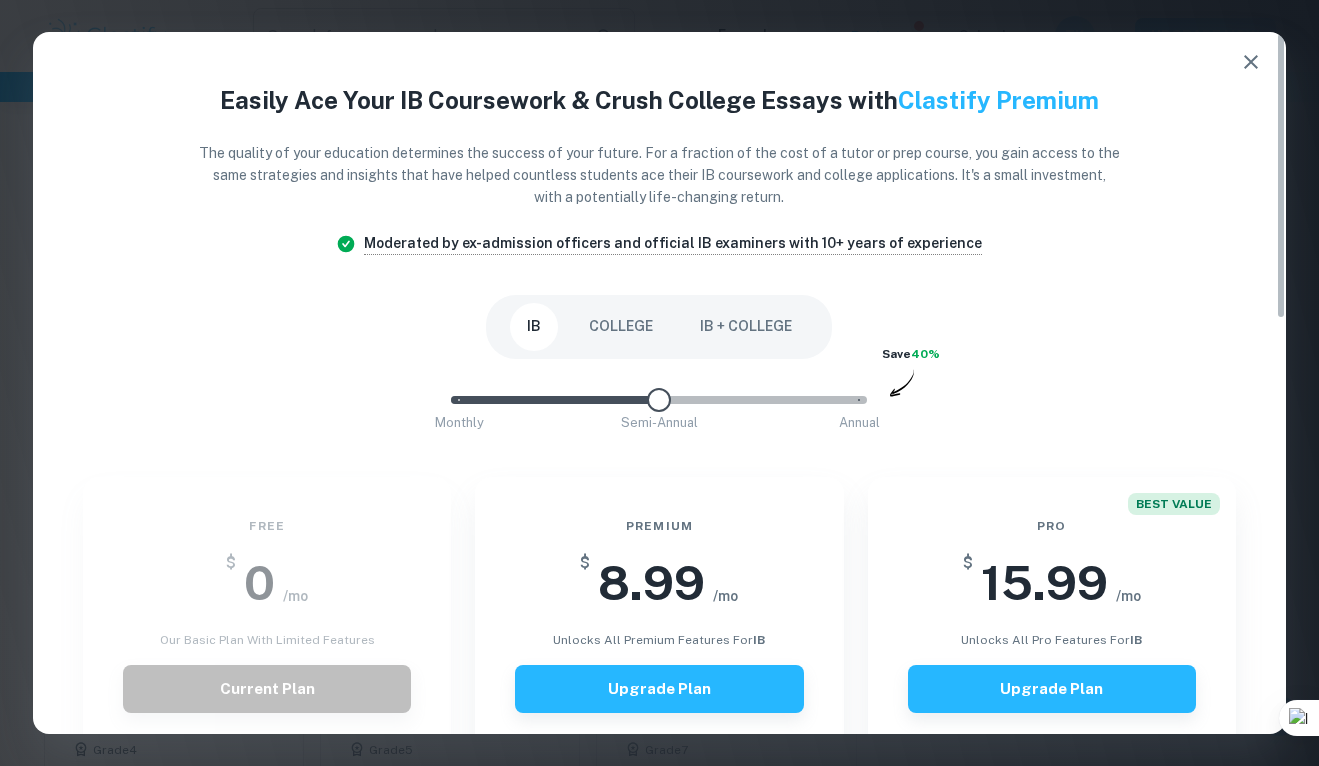 type on "0" 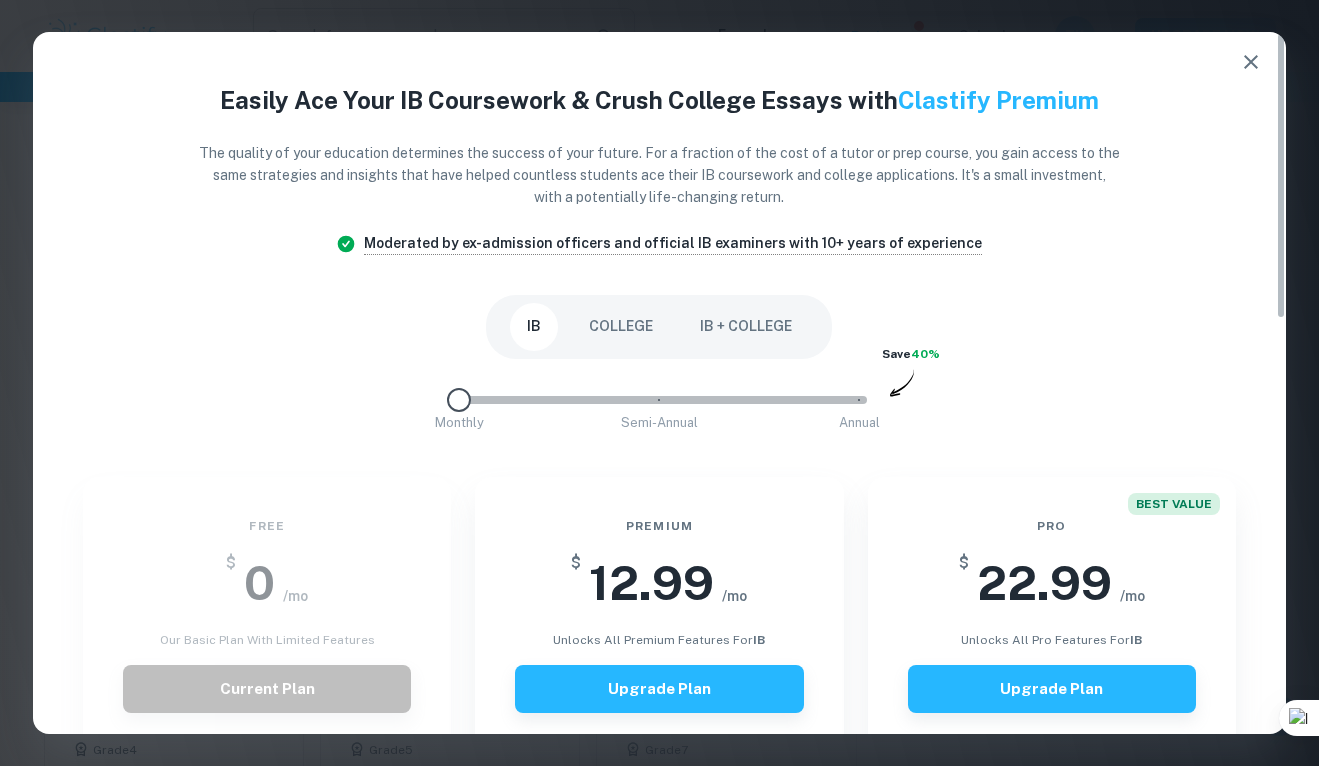 drag, startPoint x: 848, startPoint y: 404, endPoint x: 442, endPoint y: 380, distance: 406.70874 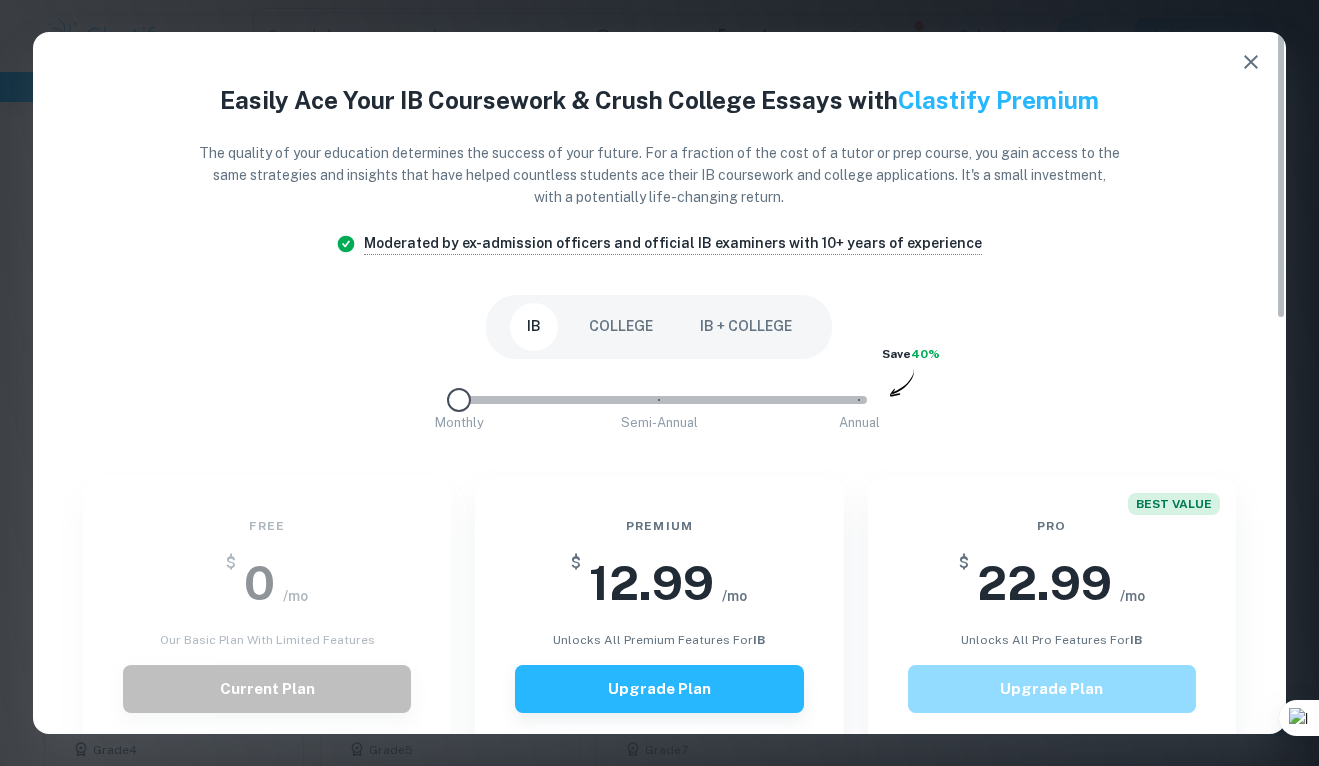 click on "Upgrade Plan" at bounding box center (1052, 689) 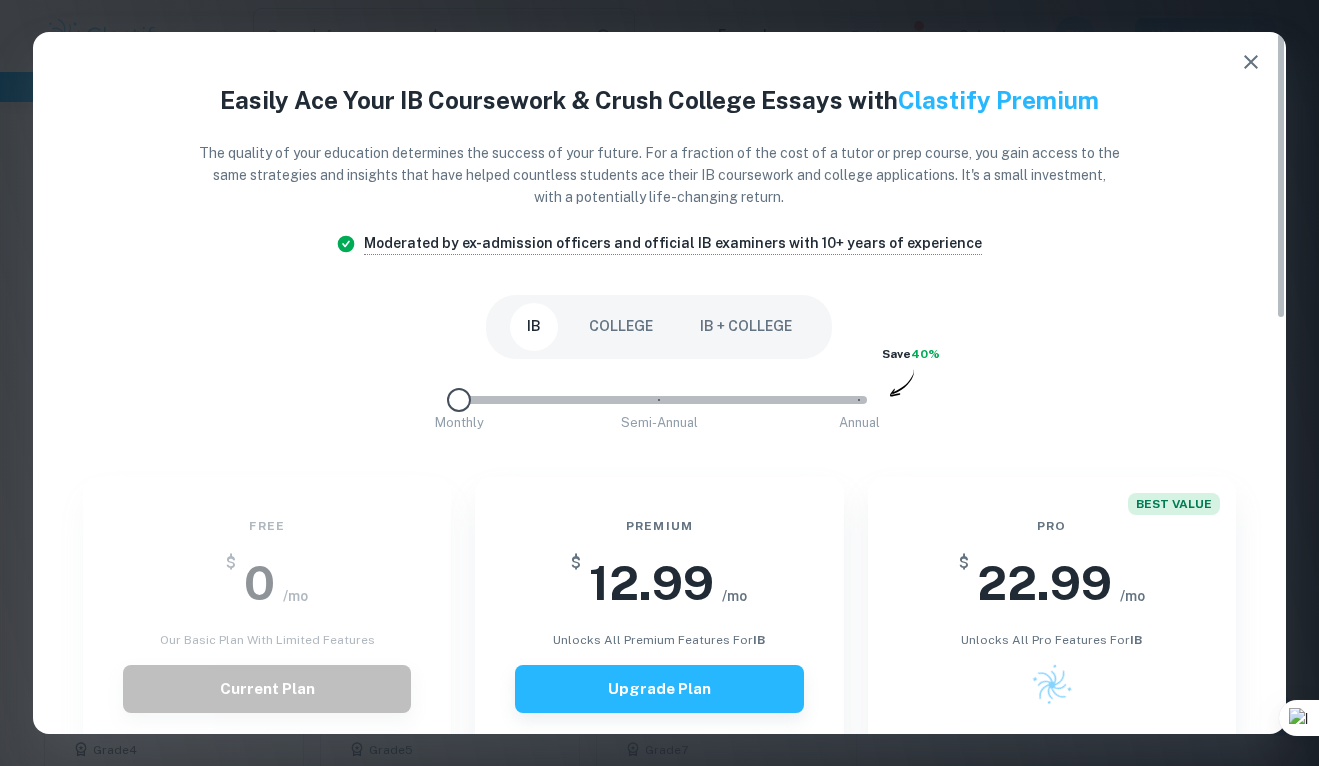click on "IB + COLLEGE" at bounding box center (746, 327) 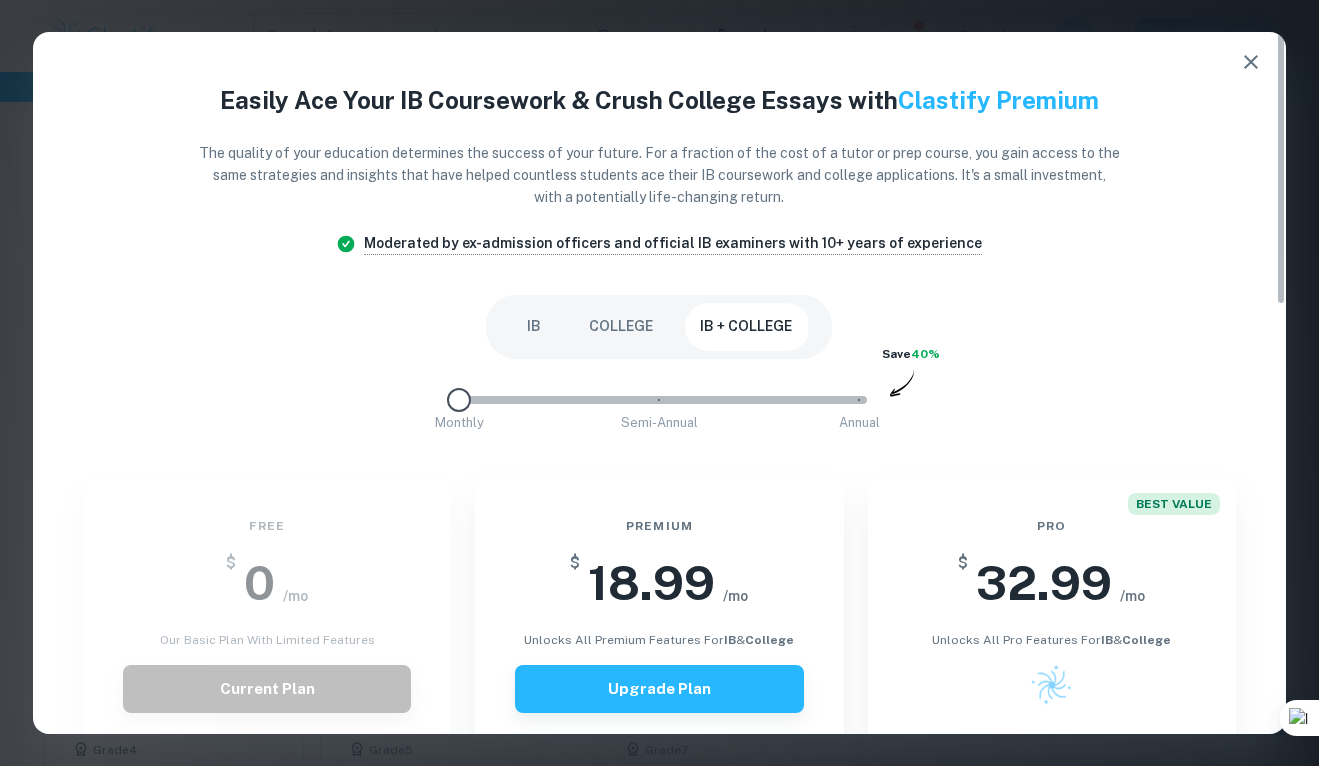 click on "Easily Ace Your IB Coursework & Crush College Essays with Clastify Premium The quality of your education determines the success of your future. For a fraction of the cost of a tutor or prep course, you gain access to the same strategies and insights that have helped countless students ace their IB coursework and college applications. It's a small investment, with a potentially life-changing return. Moderated by ex-admission officers and official IB examiners with 10+ years of experience IB COLLEGE IB + COLLEGE Monthly Semi-Annual Annual Save 40% Free $ 0 /mo Our basic plan with limited features Current Plan Limited access to exemplars New! No access to examiner marking and essay analyses New! Only overall scores visible New! Incomplete Applicant Profiles New! Downloading not allowed New! Ads New! Premium $ 18.99 /mo unlocks all premium features for IB & College Upgrade Plan Unlimited access to all exemplars New! Unlock full IB mark schemes and college essay analyses New! New! New! New! New! New! No ads $" at bounding box center (659, 931) 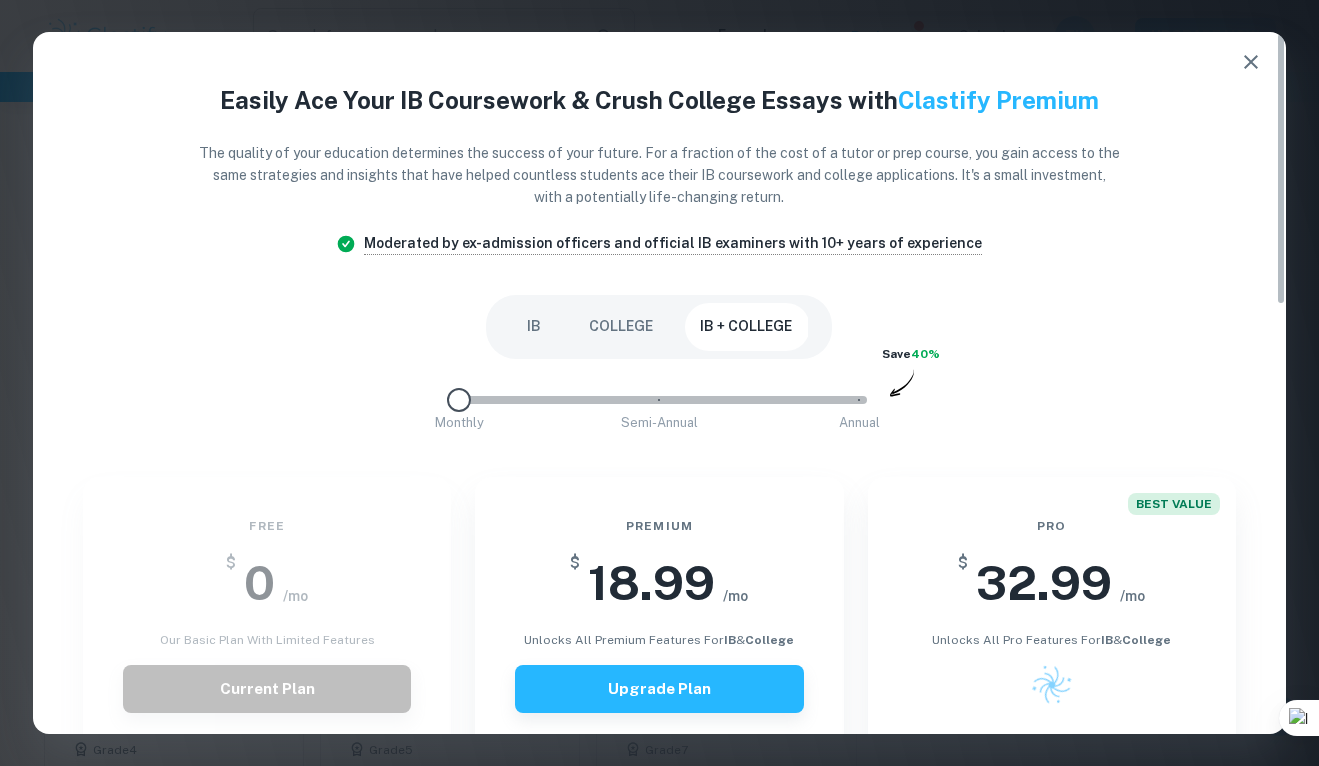 click at bounding box center [1251, 62] 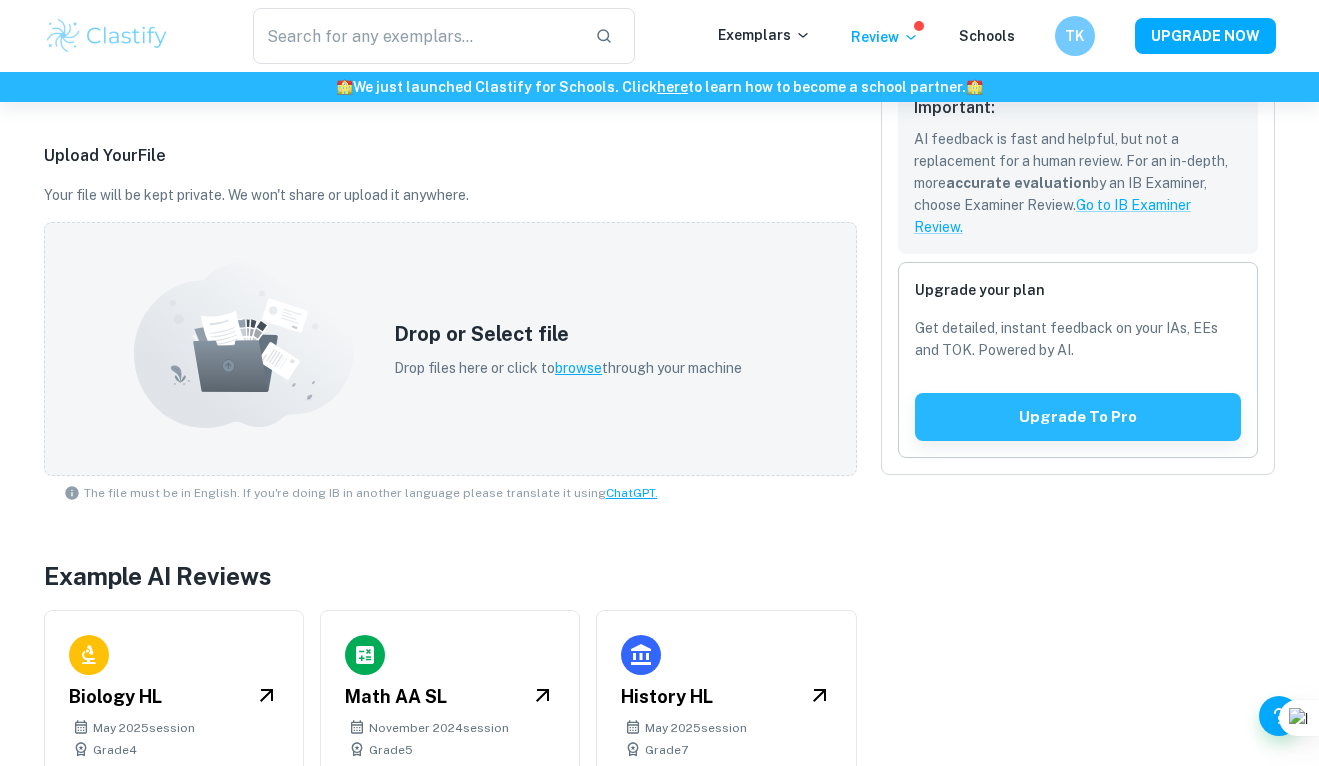 scroll, scrollTop: 605, scrollLeft: 0, axis: vertical 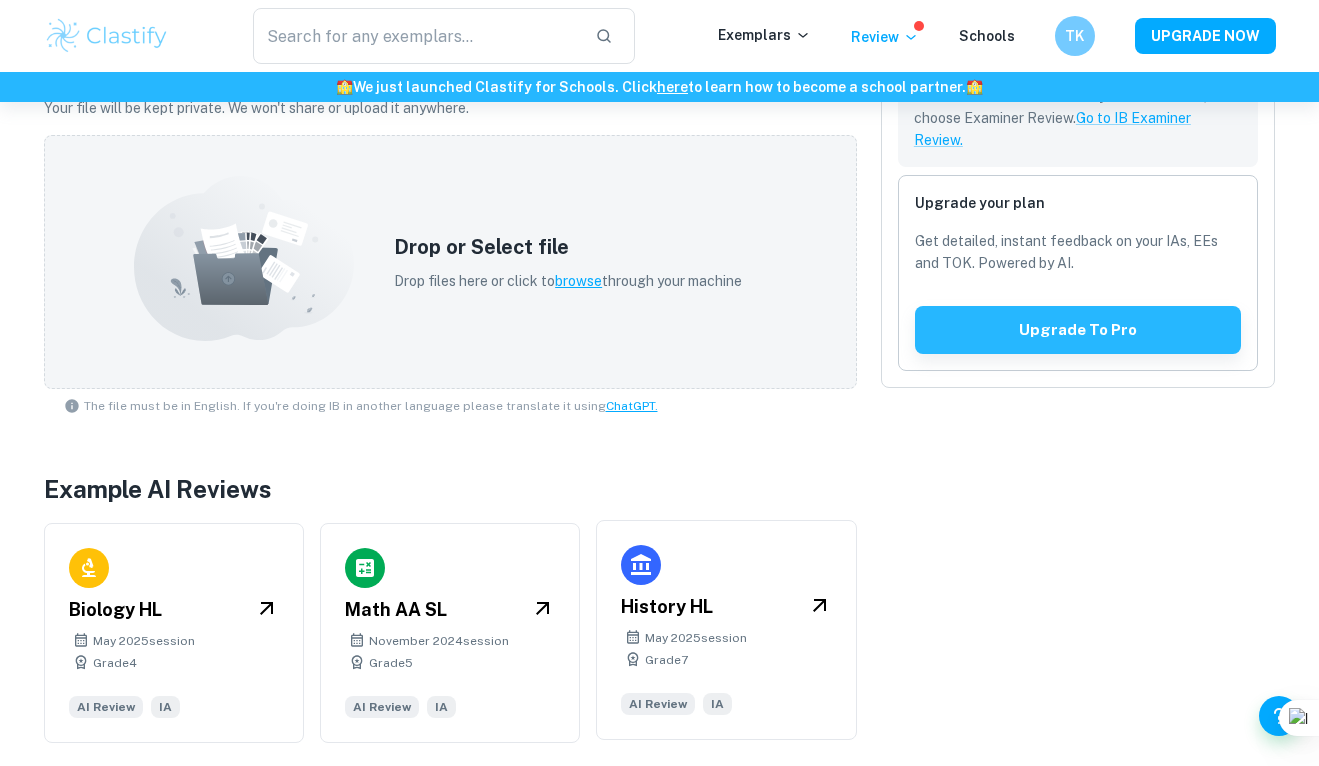 click on "History HL [DATE] session Grade 7 AI Review IA" at bounding box center [726, 630] 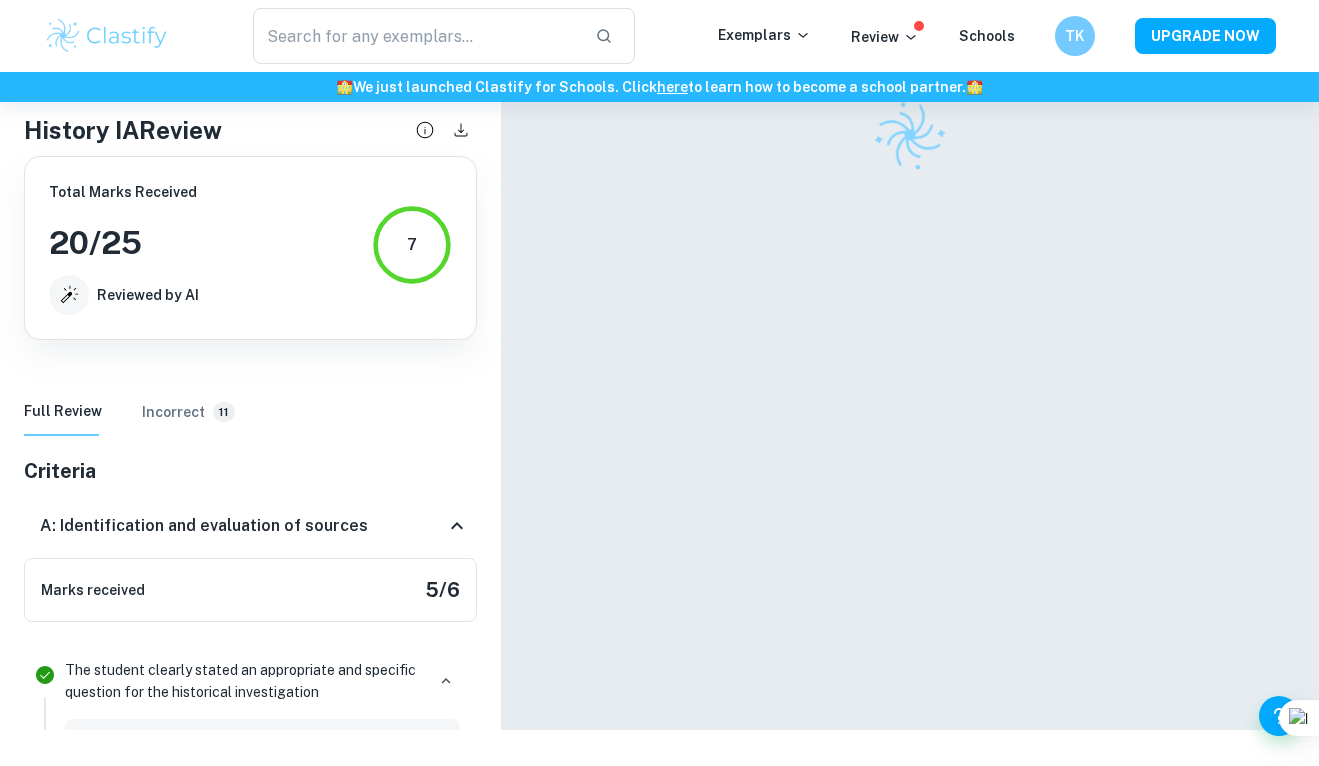 scroll, scrollTop: 102, scrollLeft: 0, axis: vertical 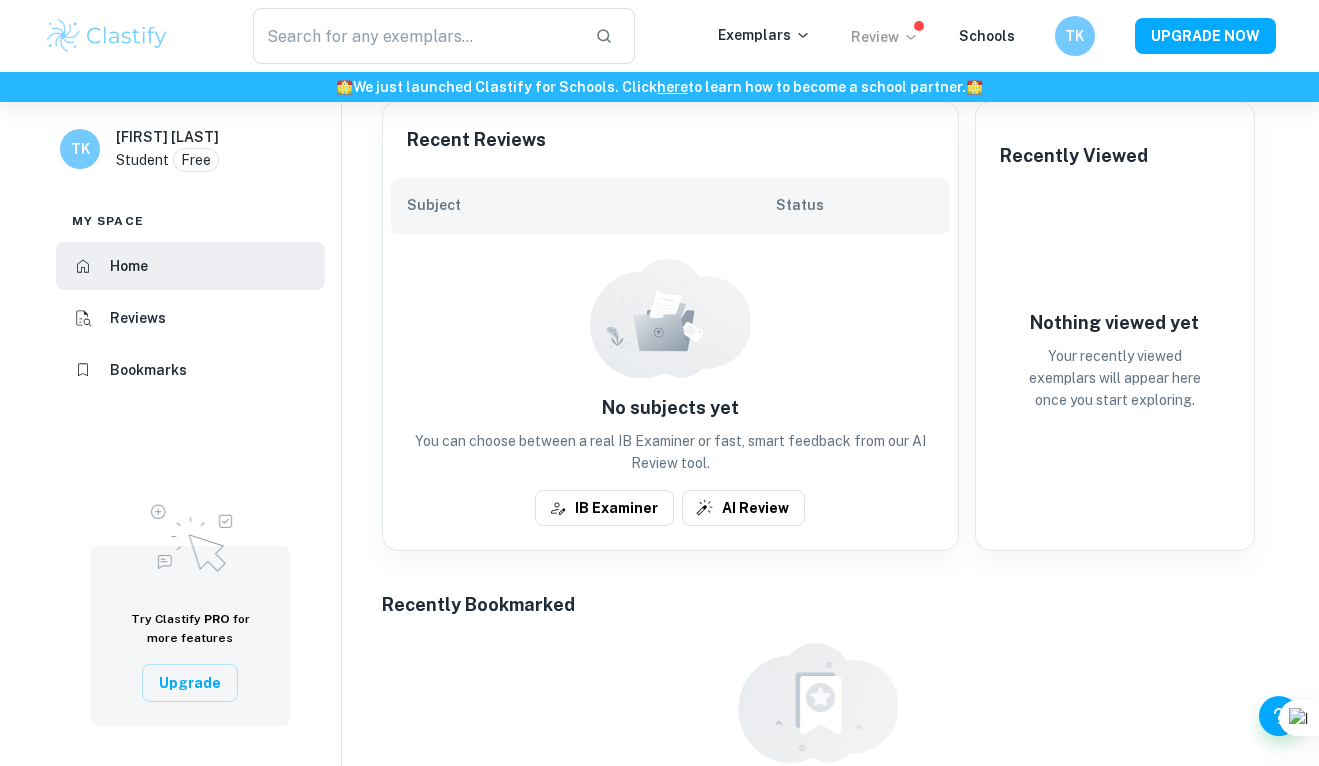 click on "Review" at bounding box center [885, 37] 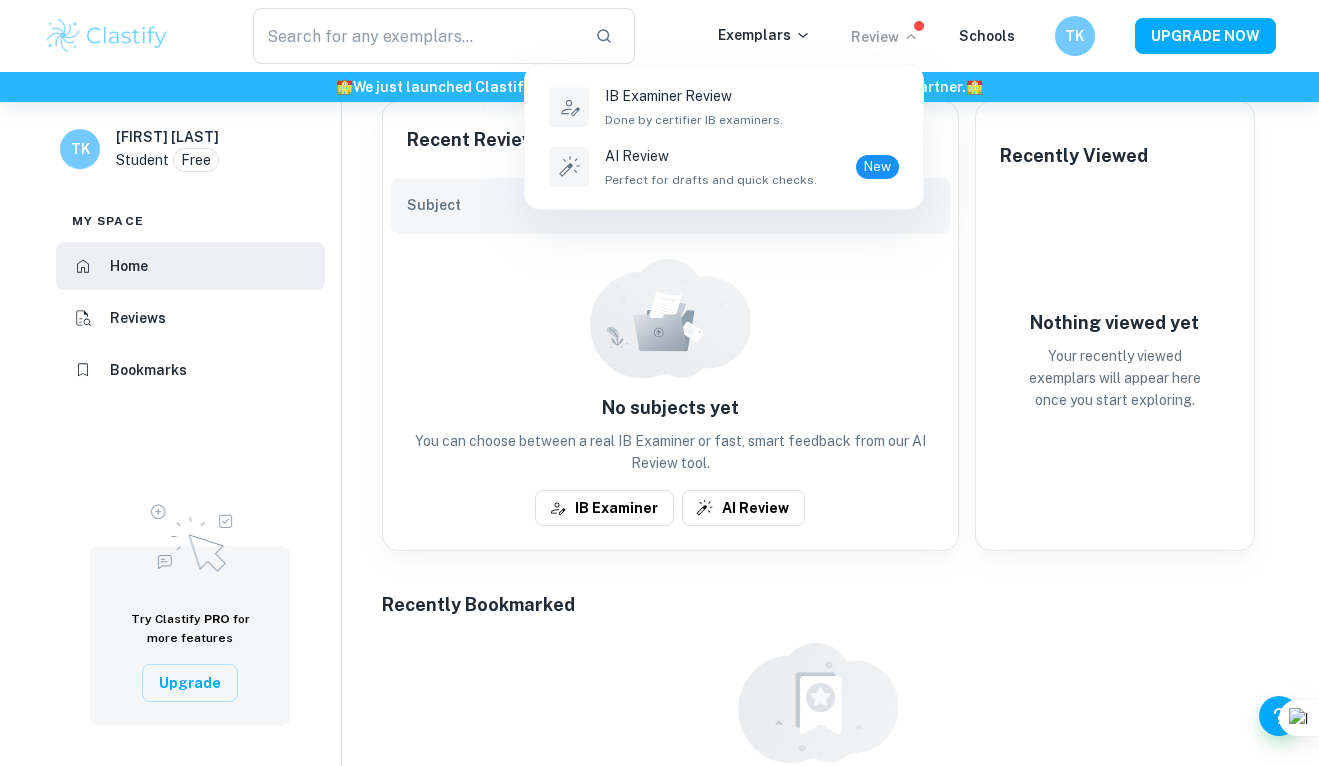 click at bounding box center (659, 383) 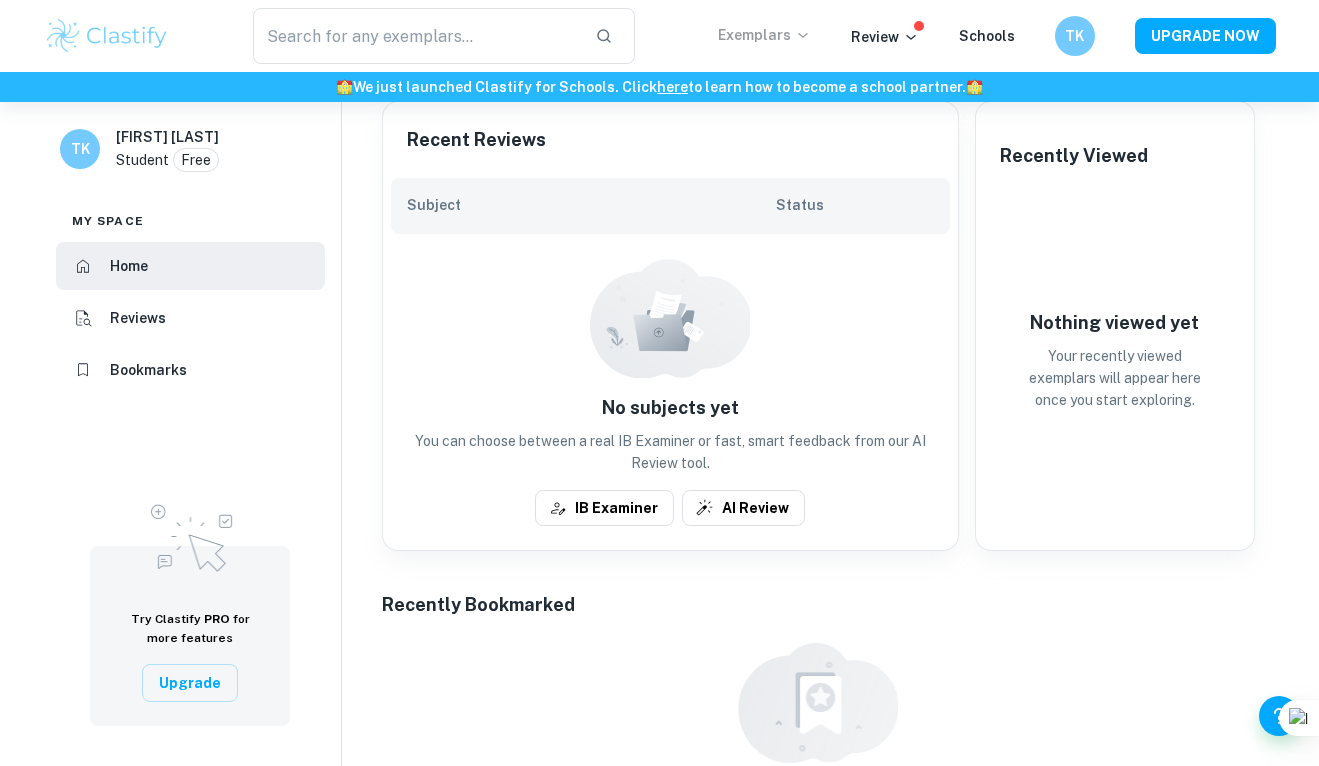 click on "Exemplars" at bounding box center (764, 35) 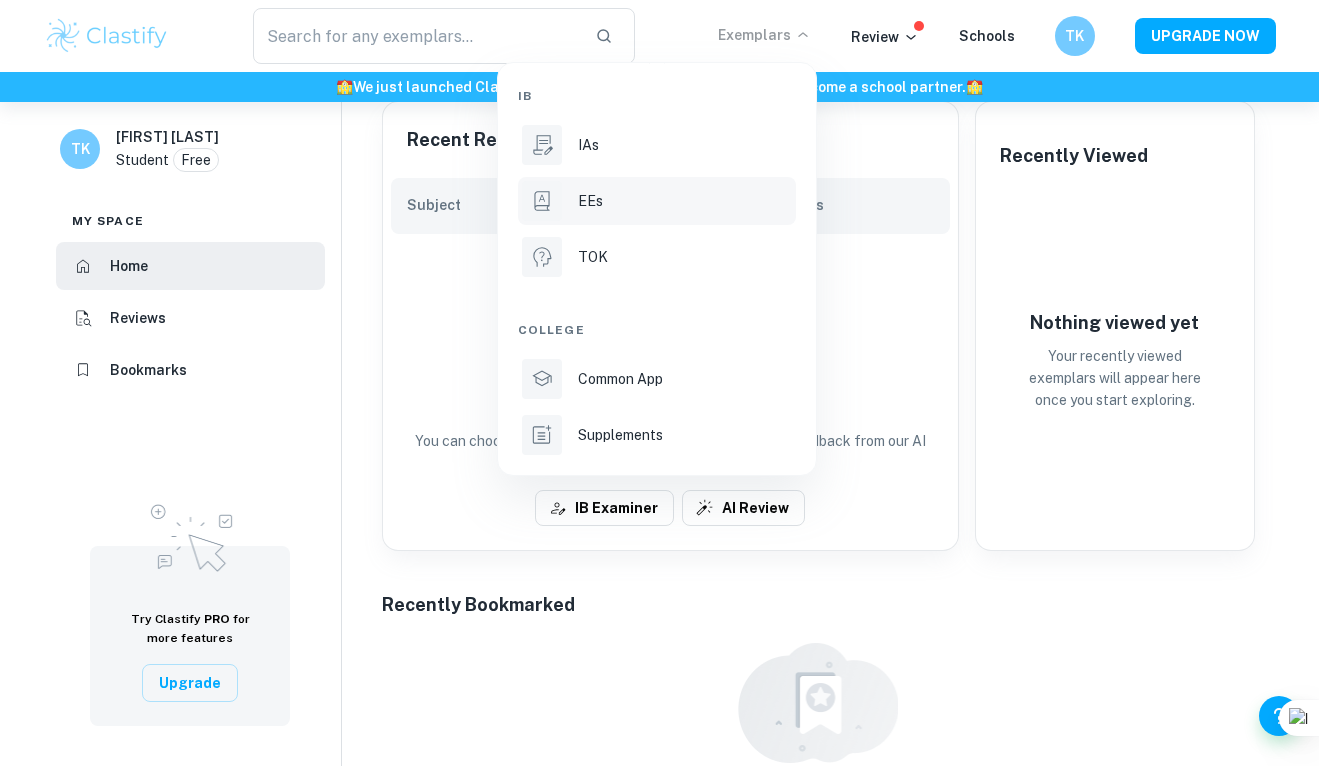 click on "EEs" at bounding box center (685, 201) 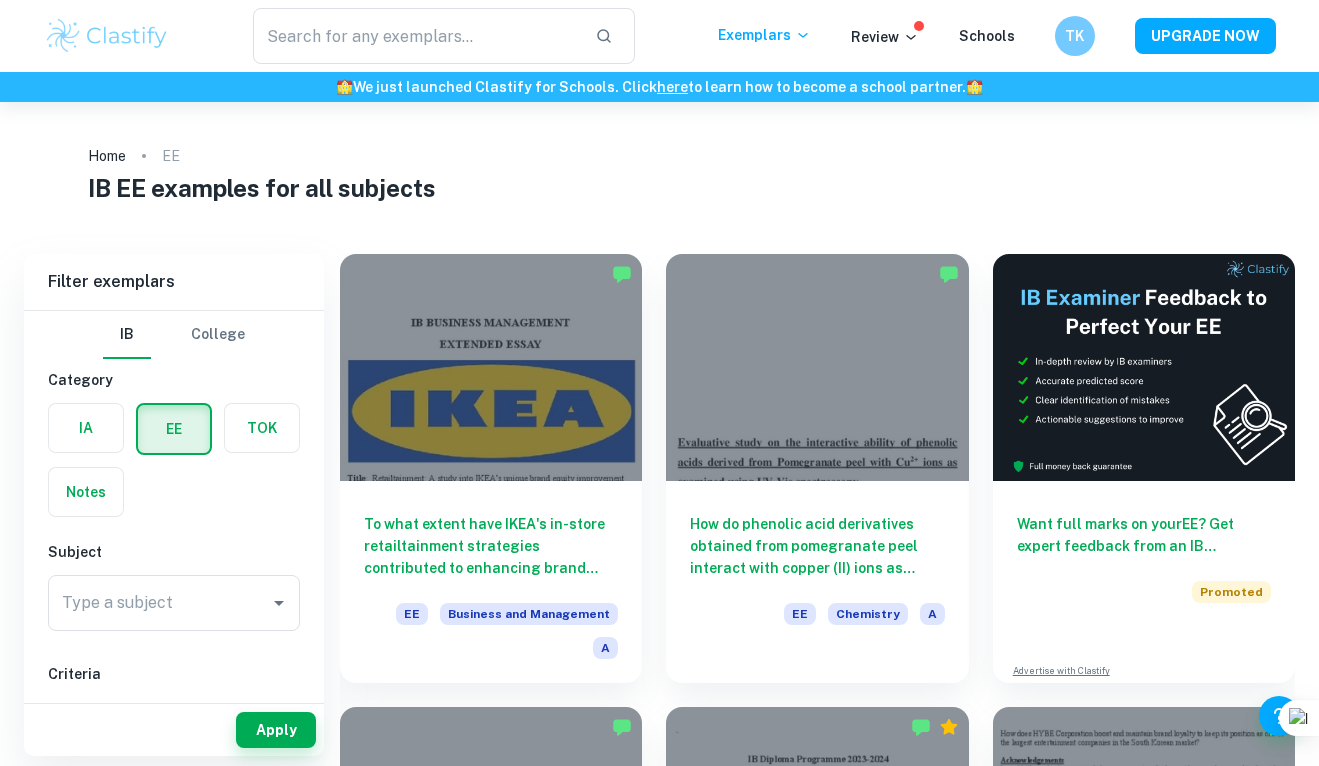 click on "Type a subject" at bounding box center (159, 603) 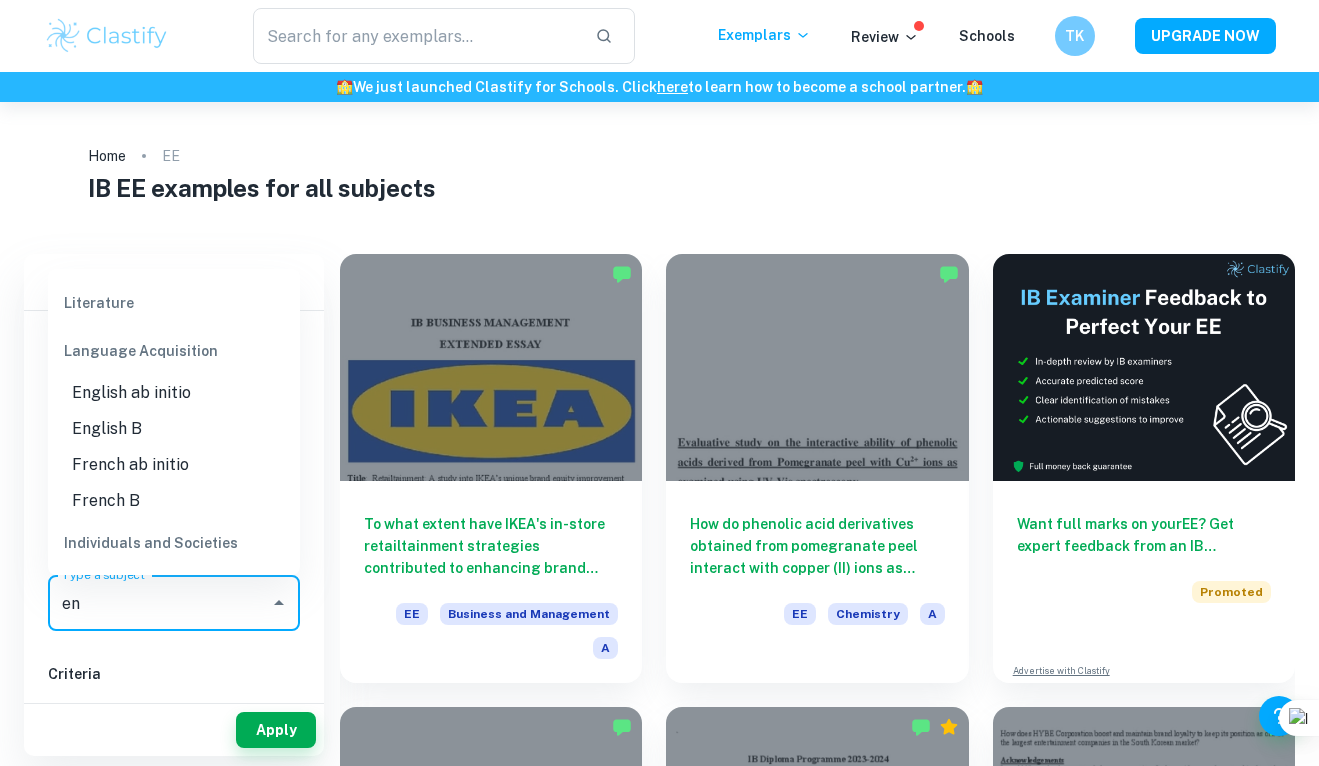 scroll, scrollTop: 189, scrollLeft: 0, axis: vertical 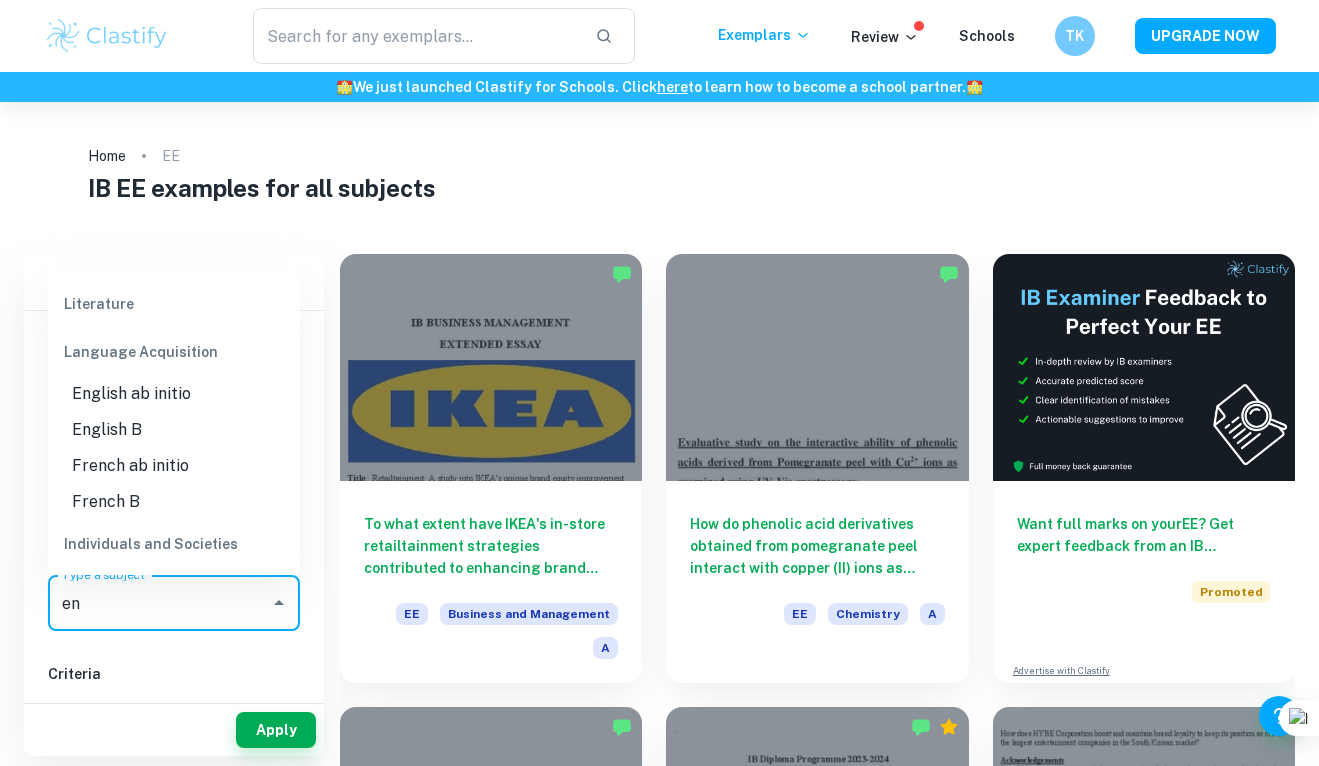 click on "English B" at bounding box center [174, 430] 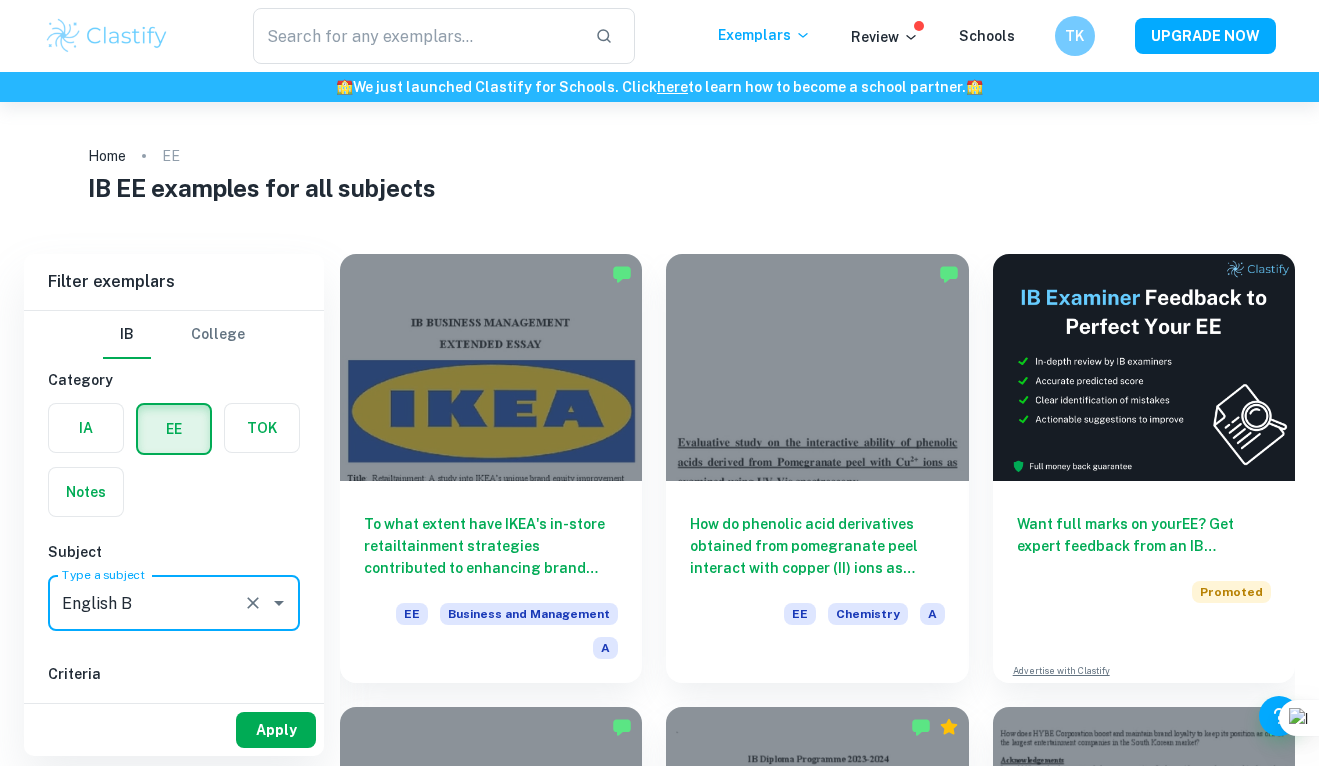 type on "English B" 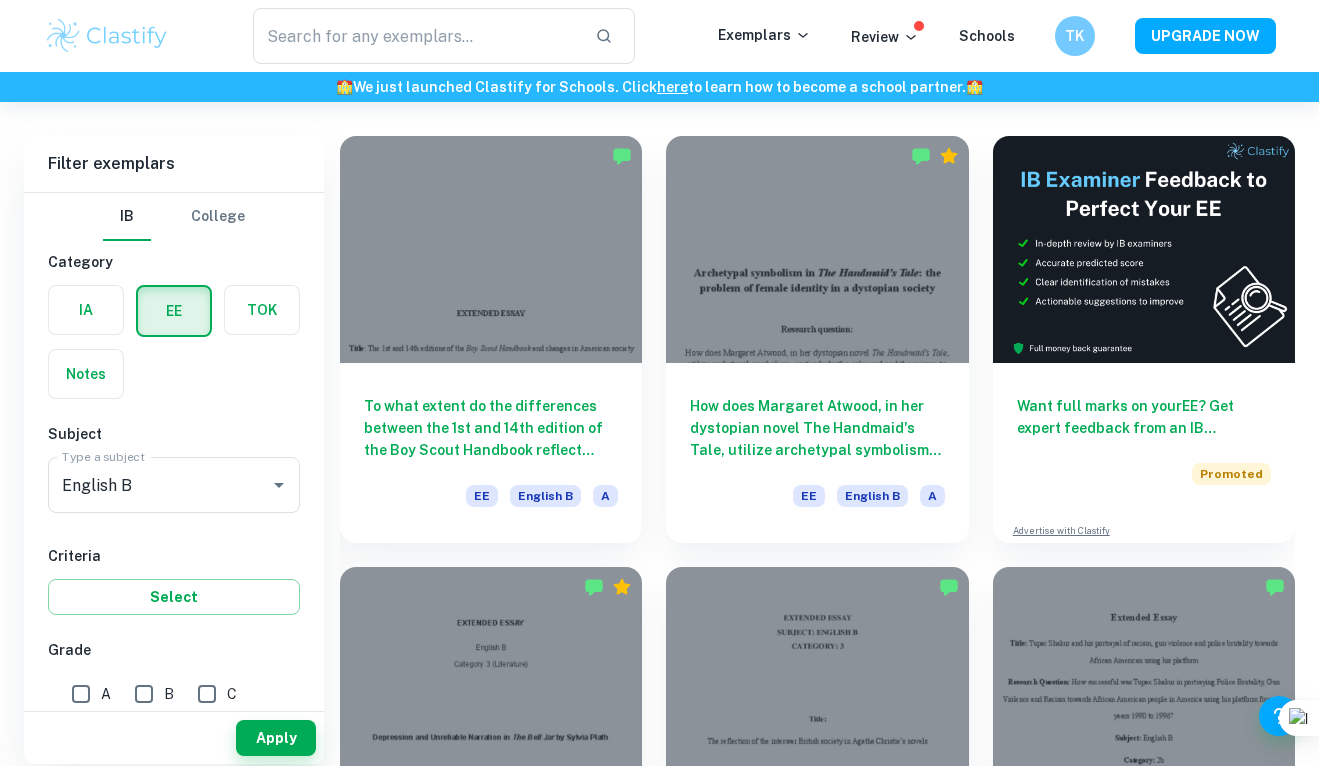 scroll, scrollTop: 126, scrollLeft: 0, axis: vertical 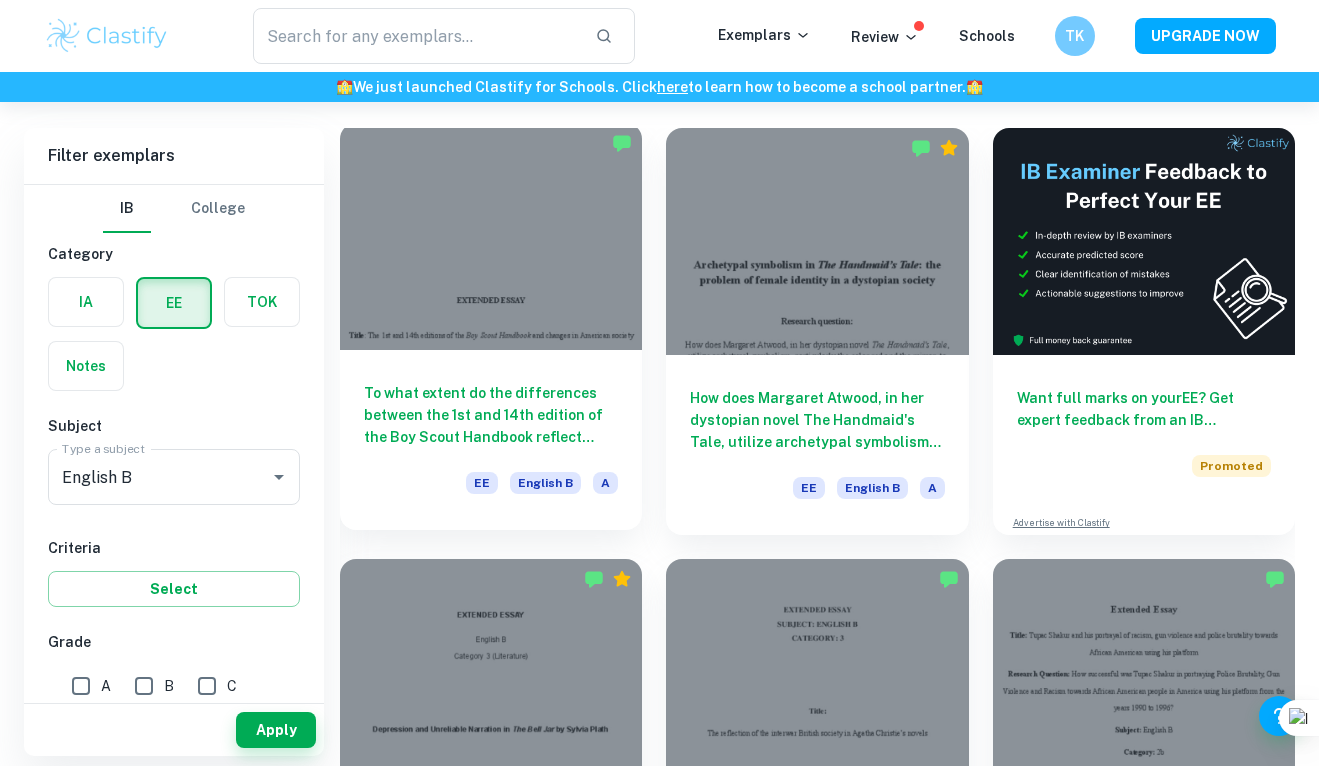 click at bounding box center (491, 236) 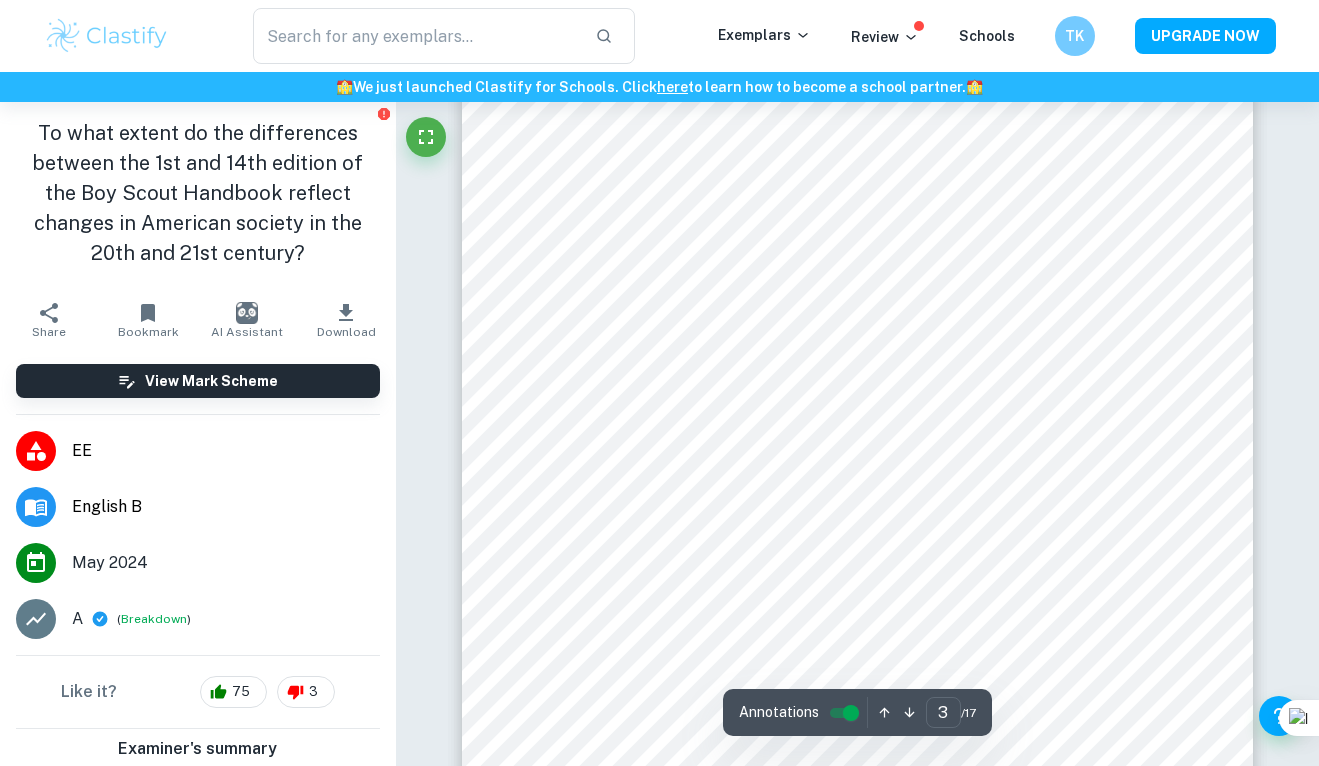 scroll, scrollTop: 3014, scrollLeft: 0, axis: vertical 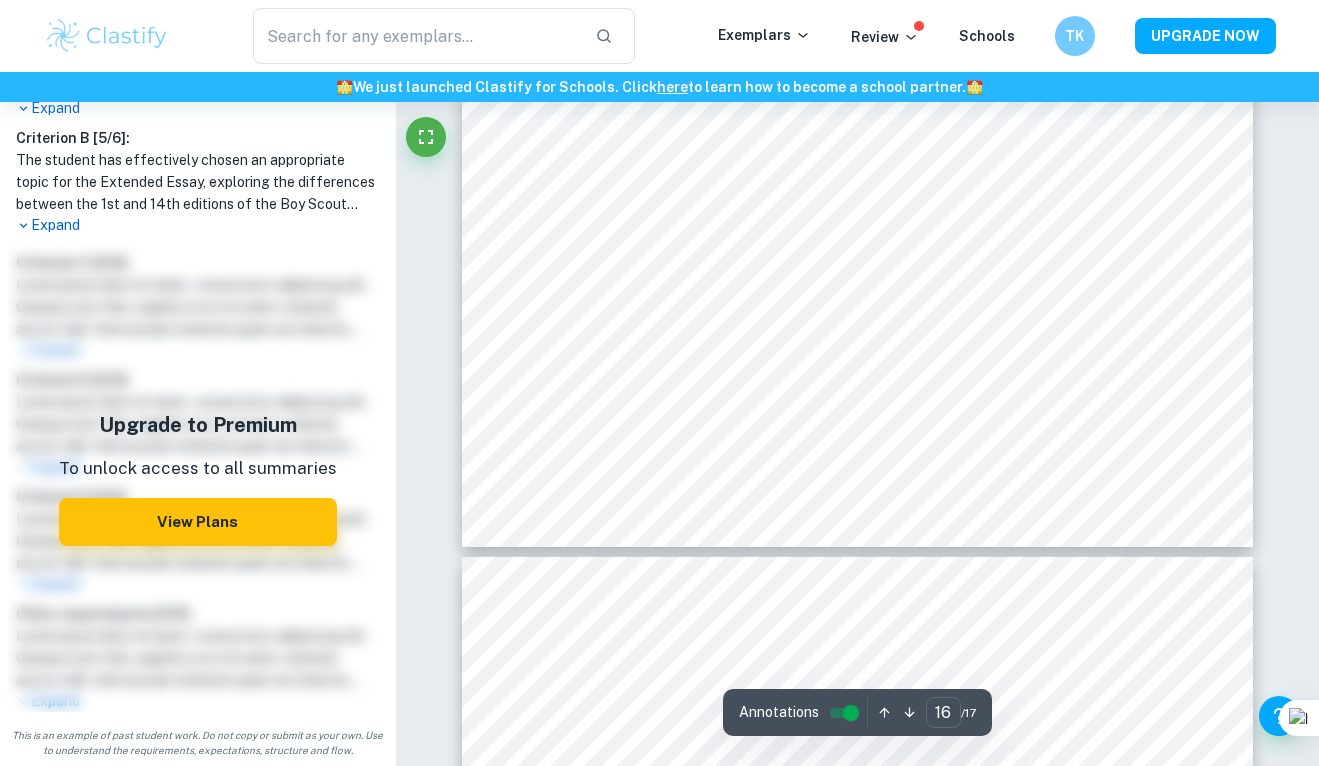 type on "17" 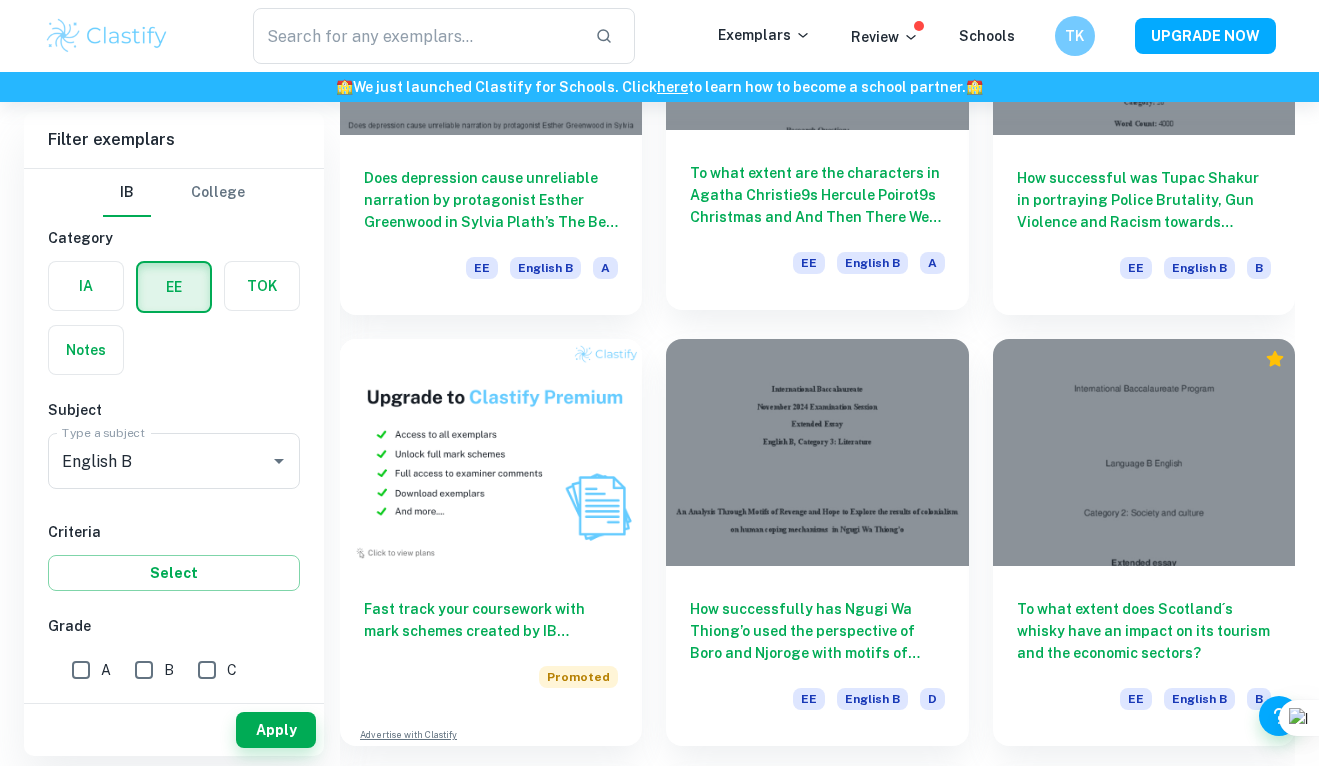scroll, scrollTop: 838, scrollLeft: 0, axis: vertical 